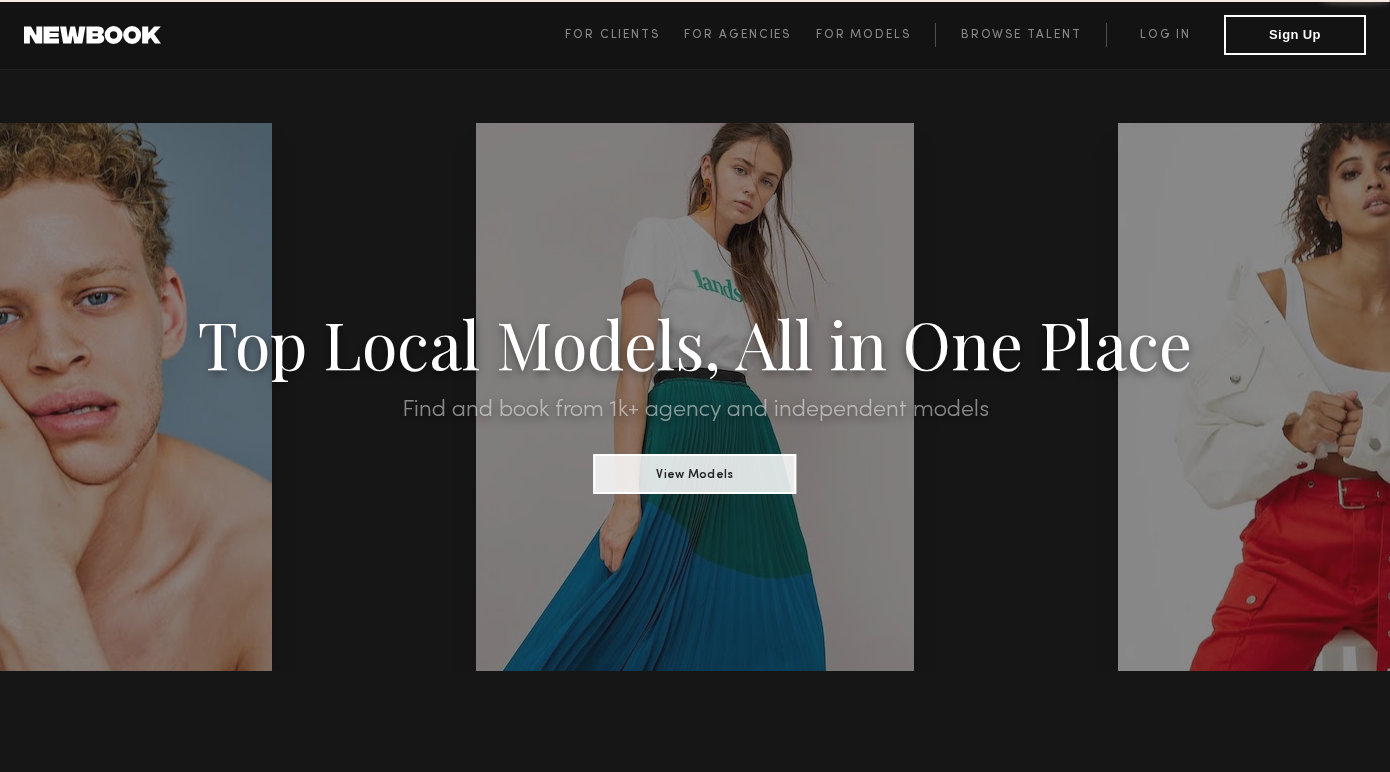 scroll, scrollTop: 0, scrollLeft: 0, axis: both 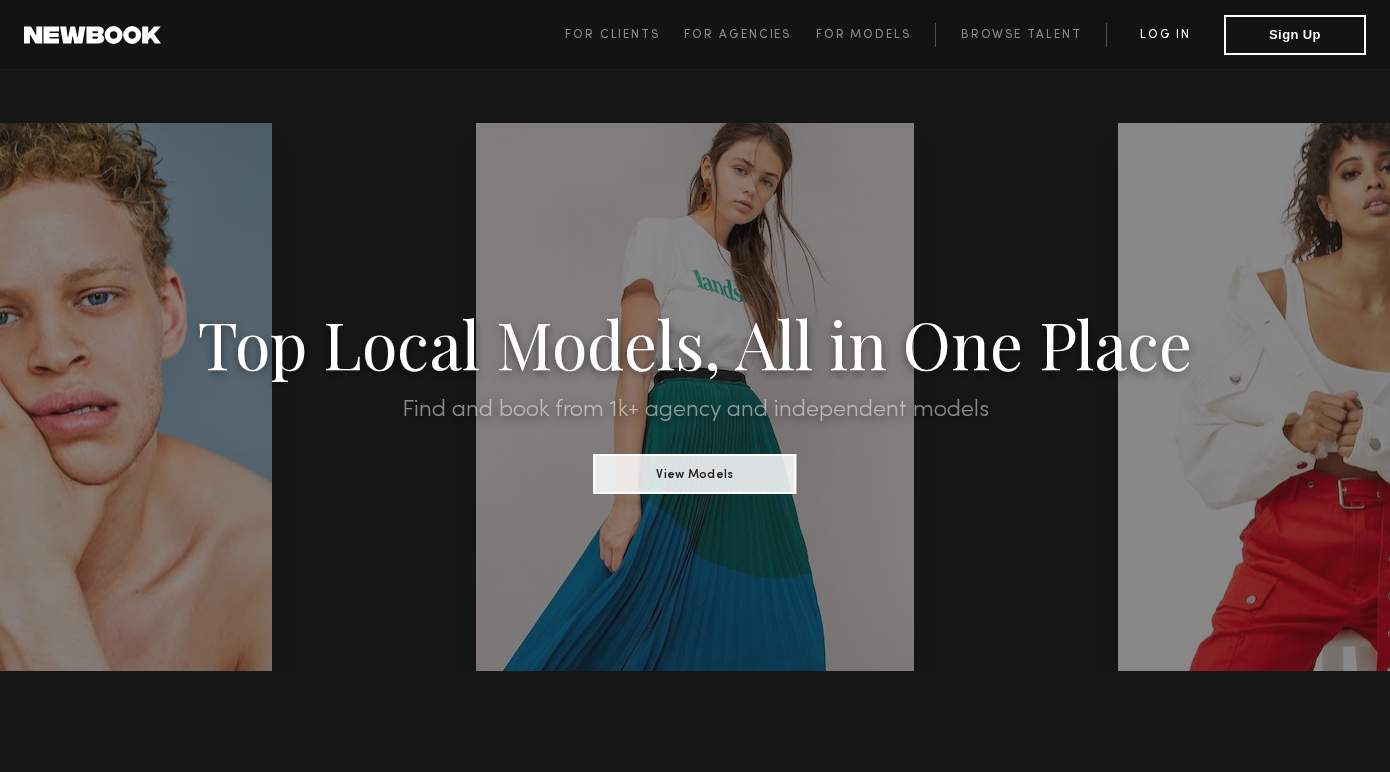 click on "Log in" 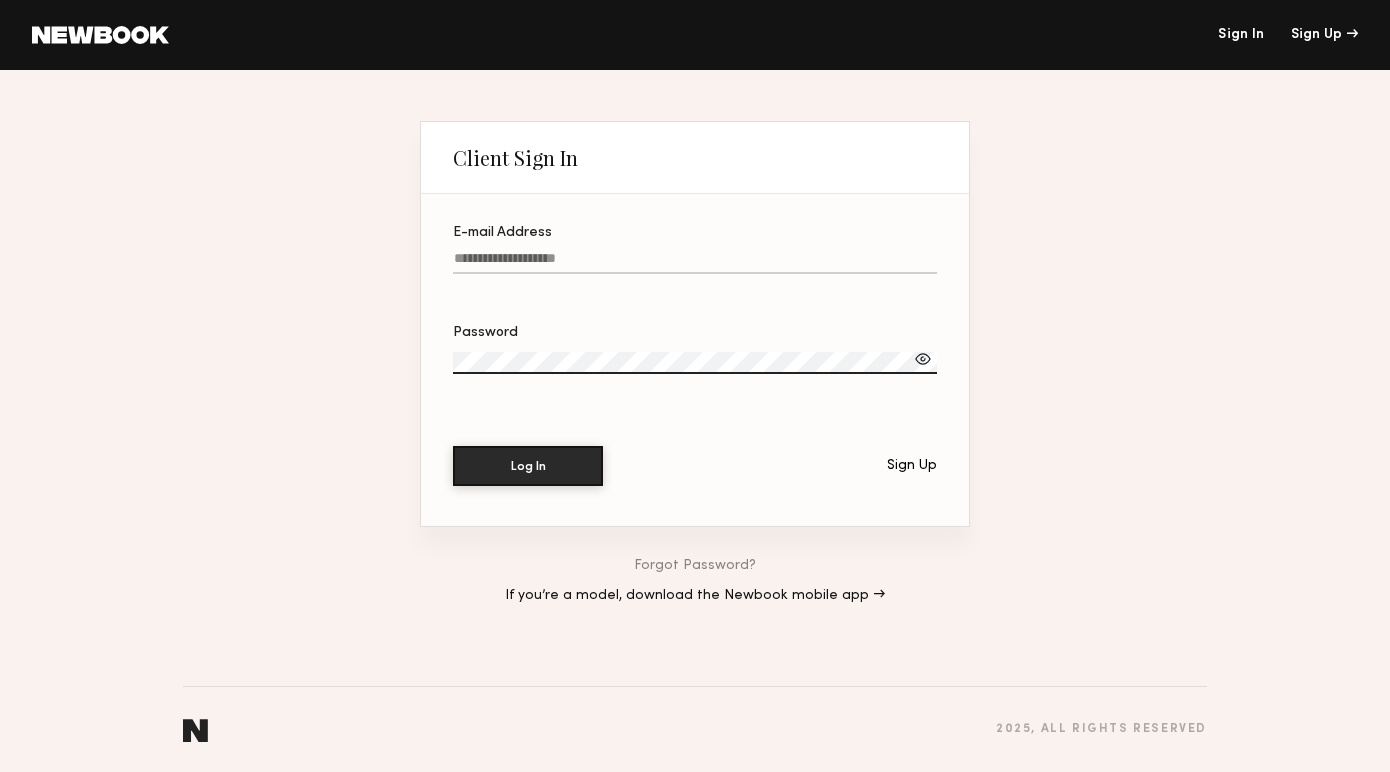type on "**********" 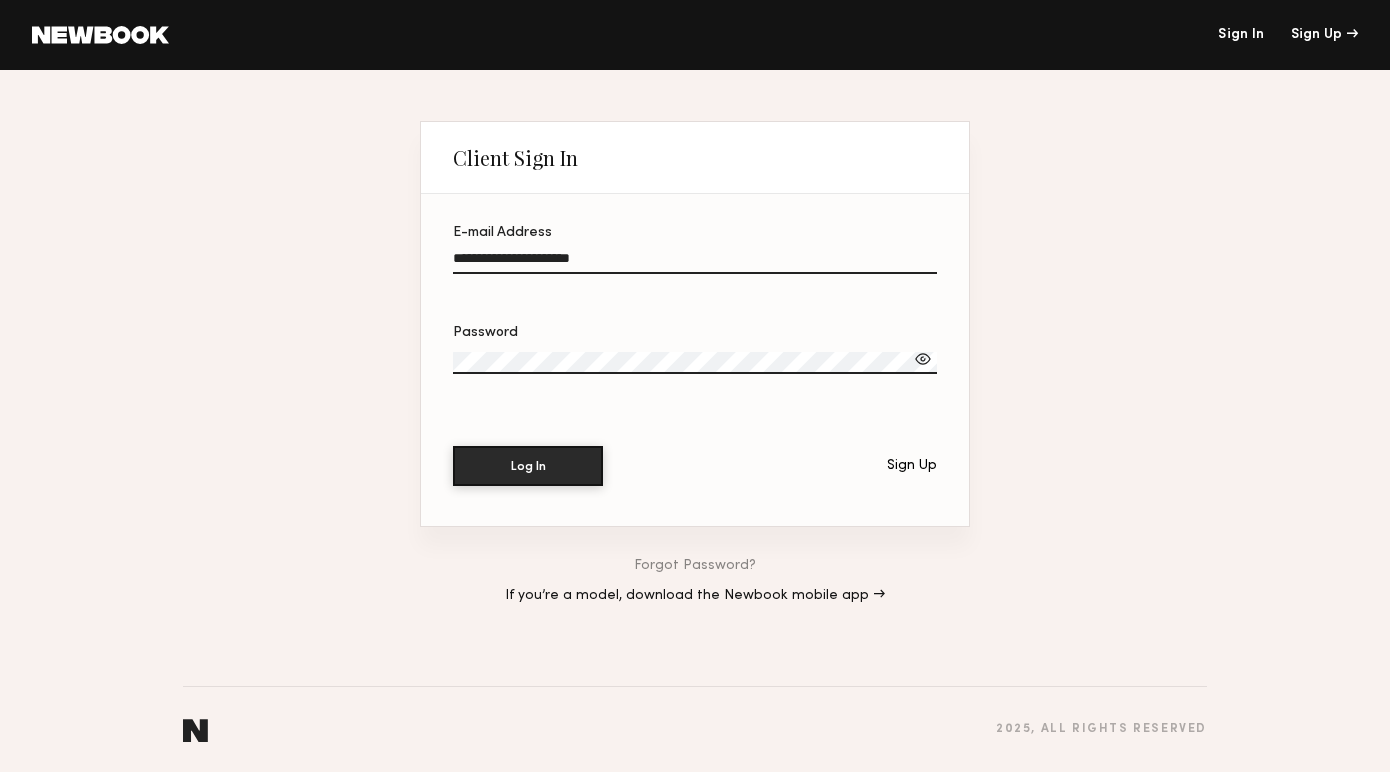 click on "Log In" 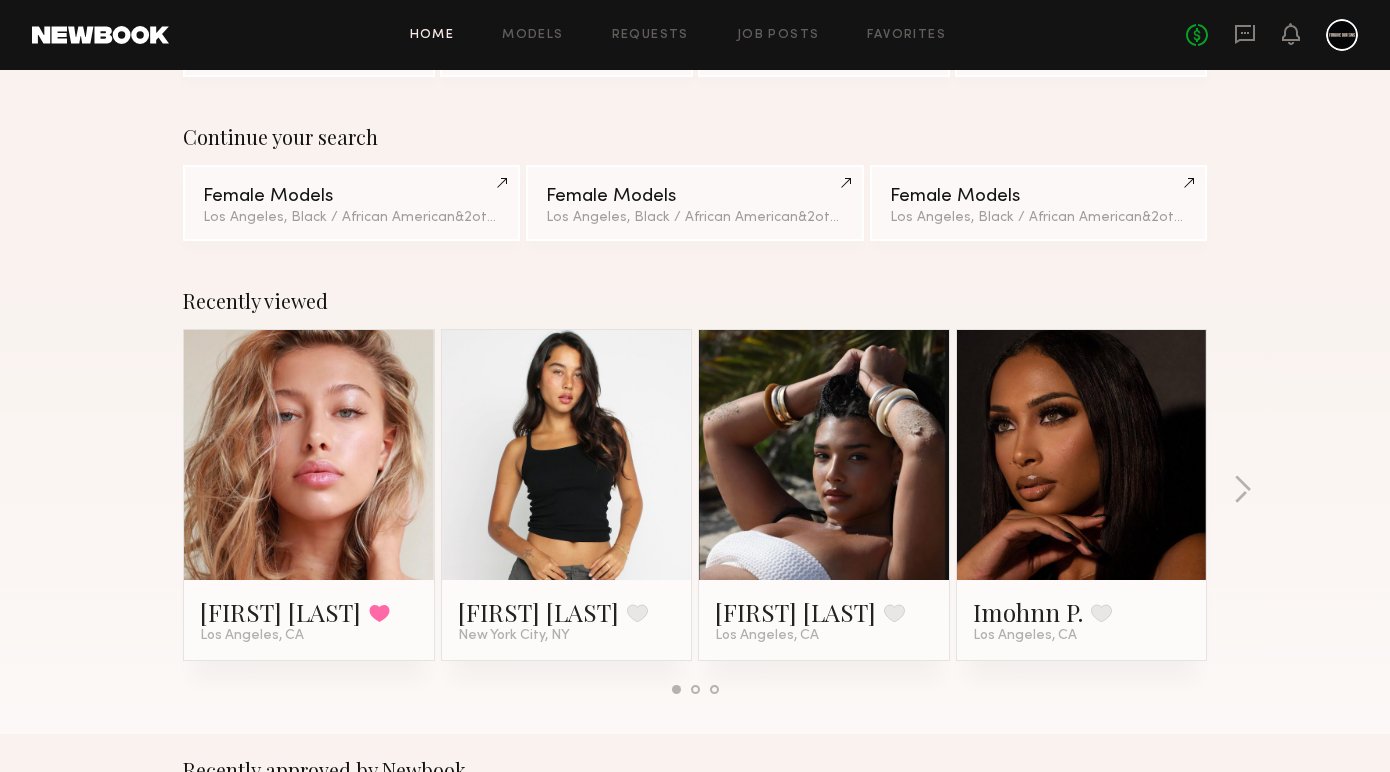 scroll, scrollTop: 151, scrollLeft: 0, axis: vertical 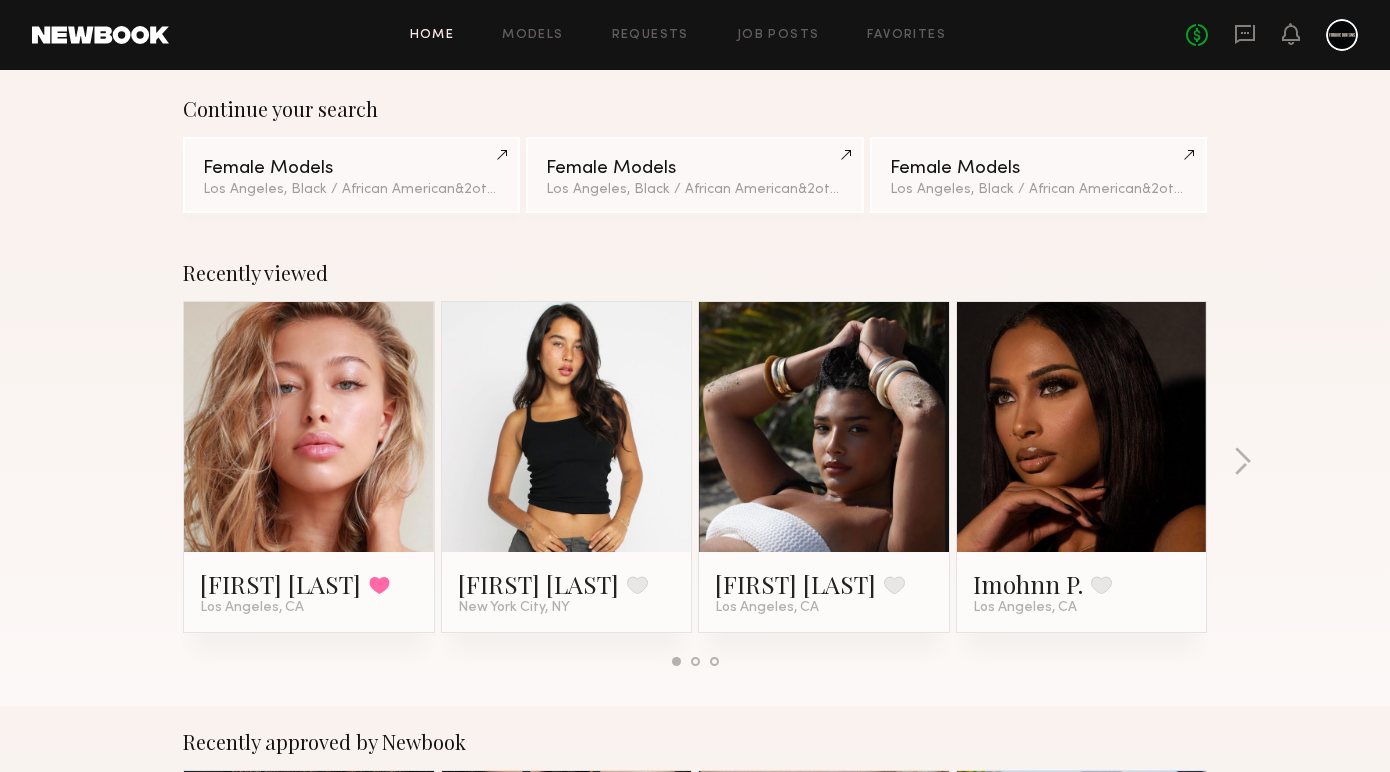 click 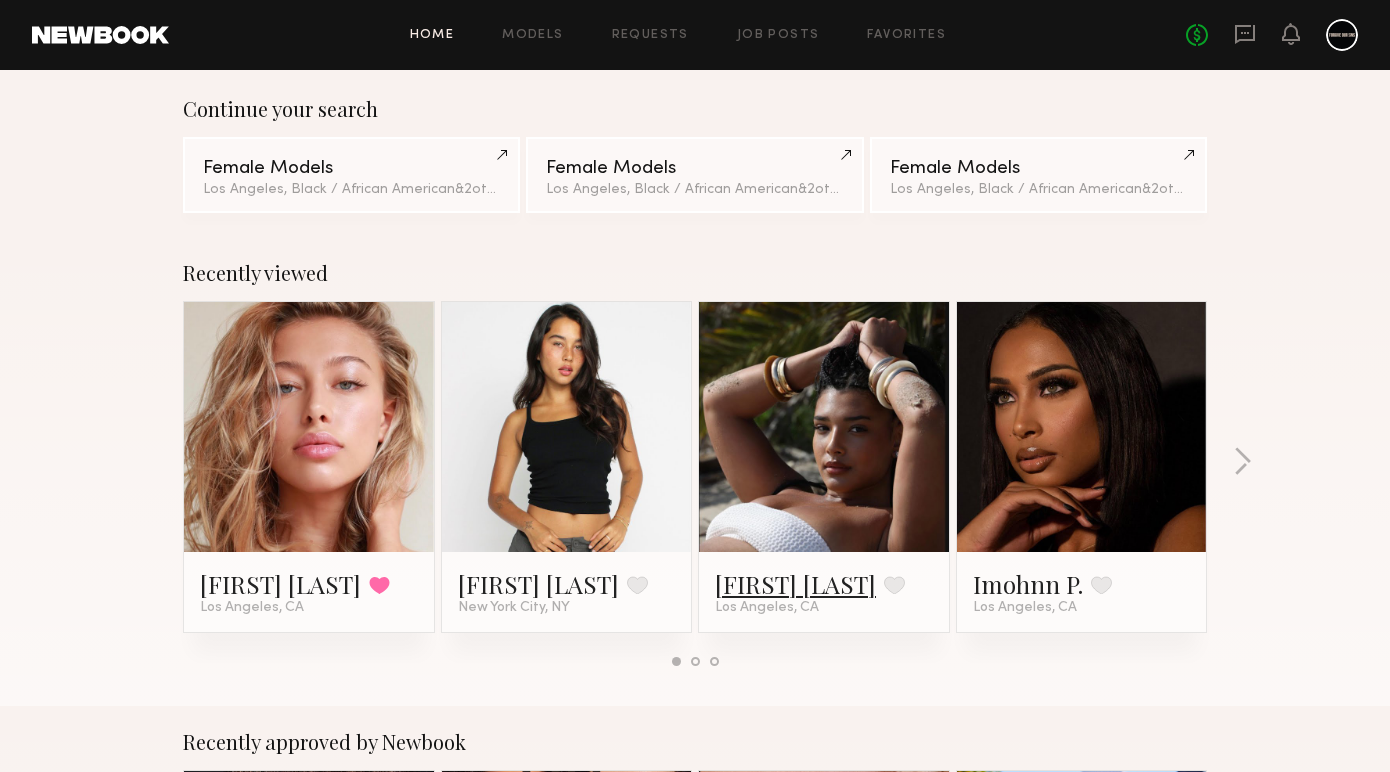 click on "Haleigh W." 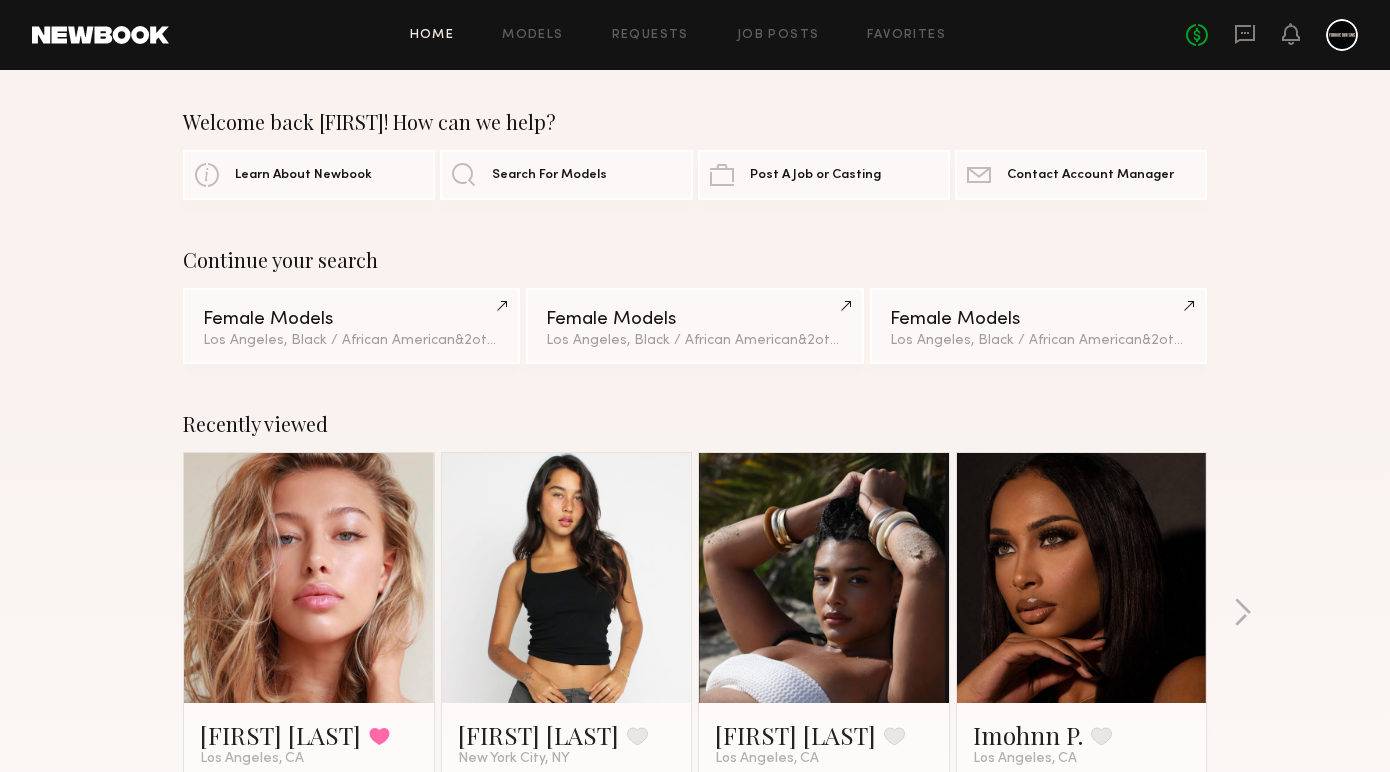 scroll, scrollTop: 0, scrollLeft: 0, axis: both 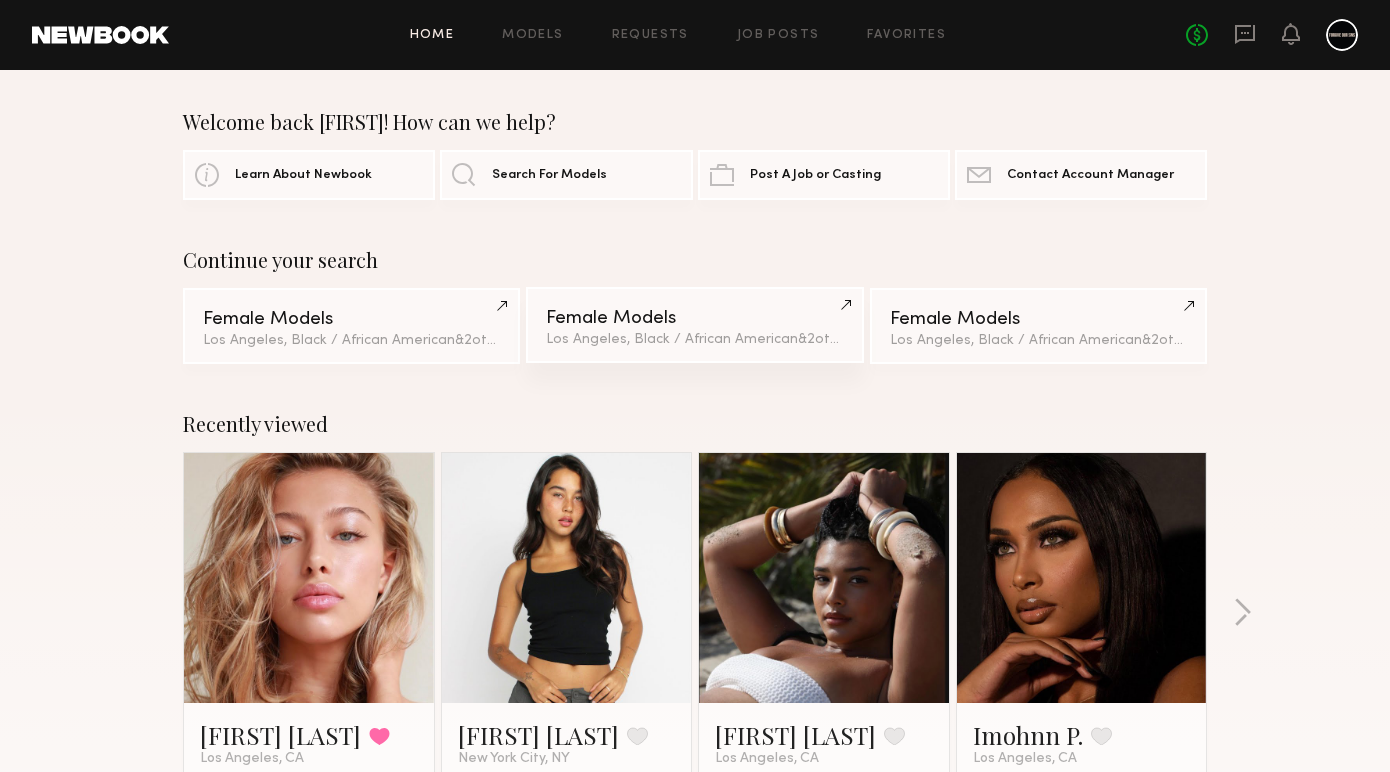 click on "Female Models" 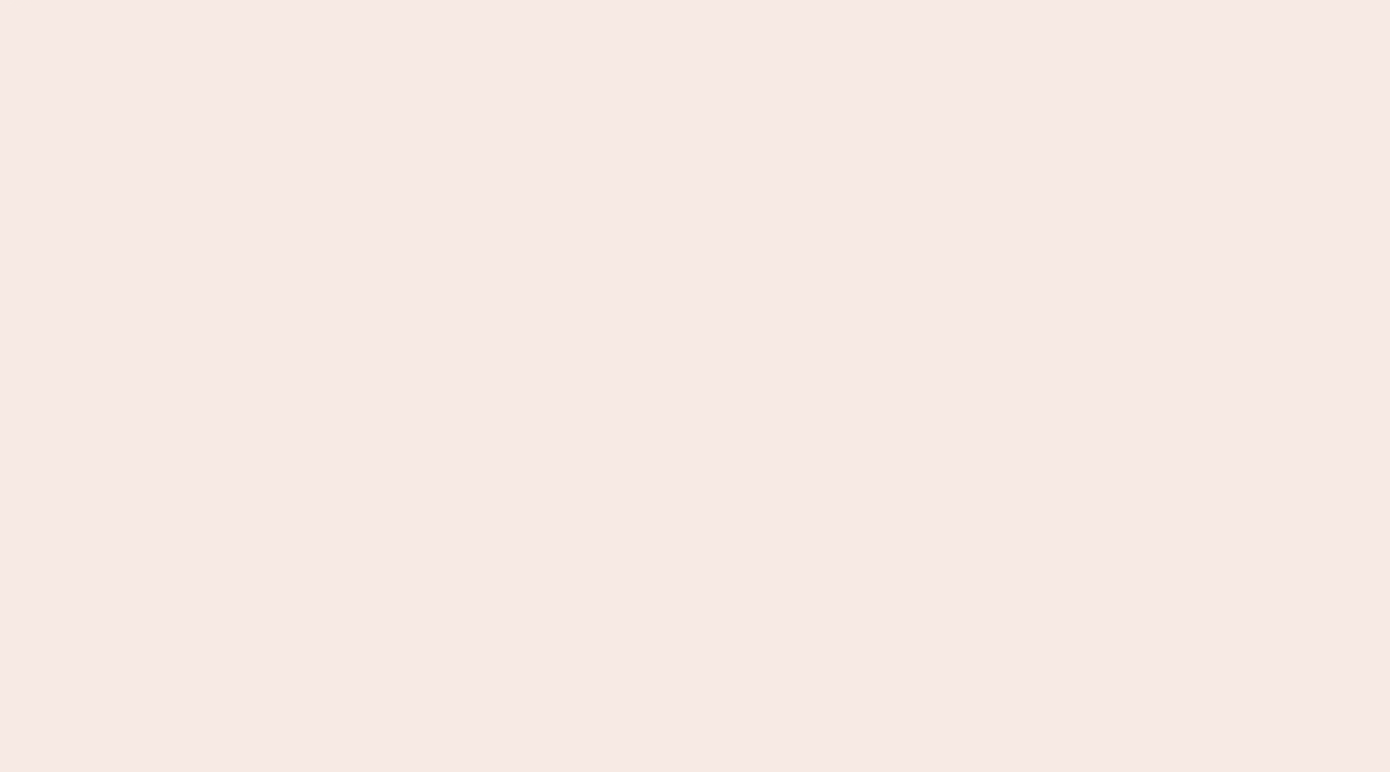 scroll, scrollTop: 0, scrollLeft: 0, axis: both 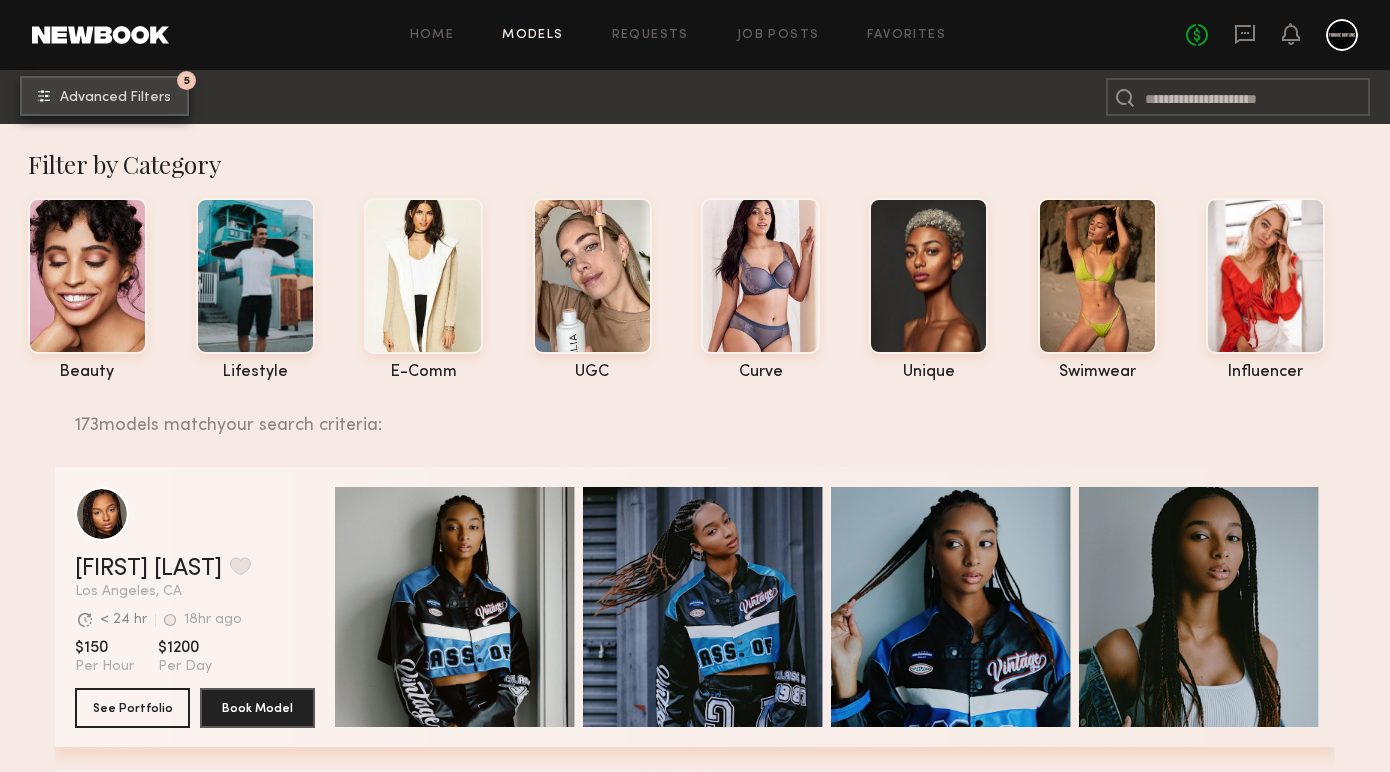 click on "Advanced Filters" 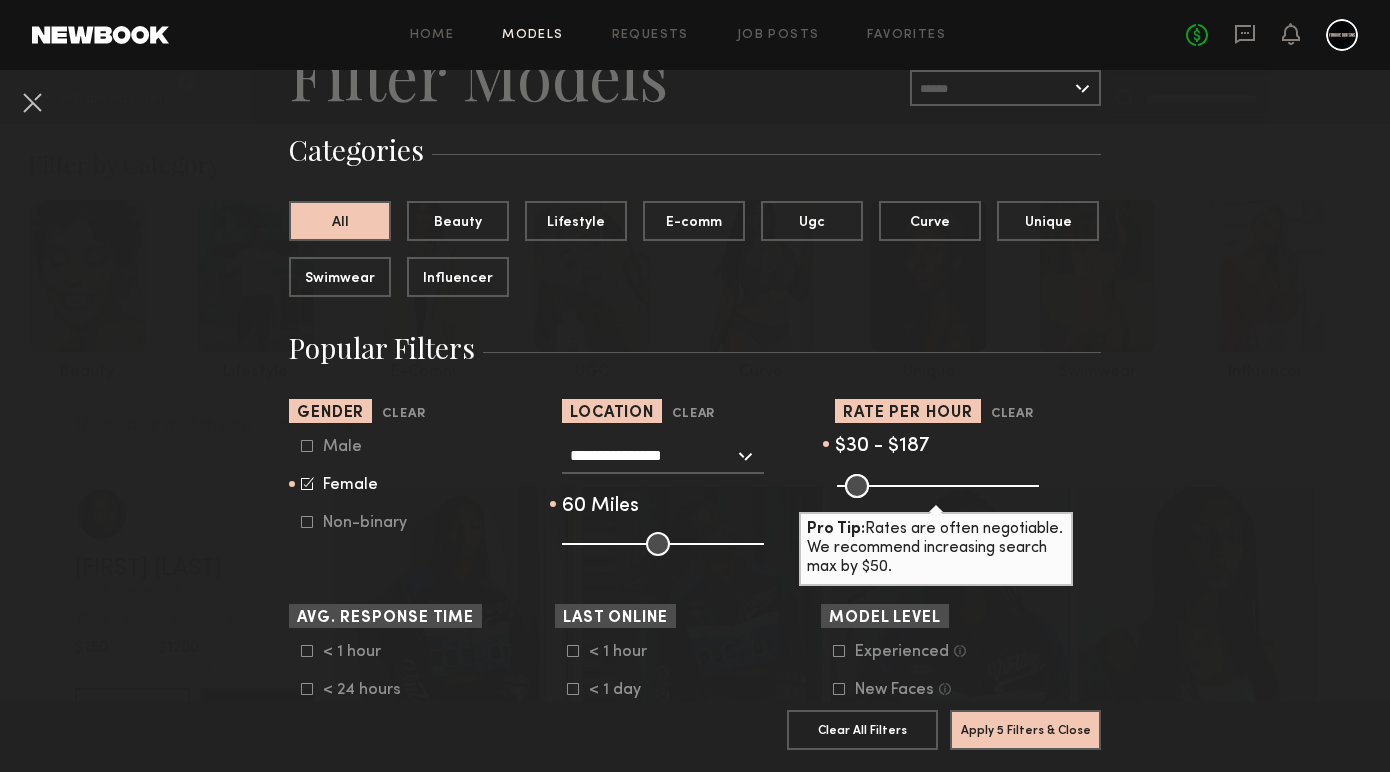 scroll, scrollTop: 110, scrollLeft: 0, axis: vertical 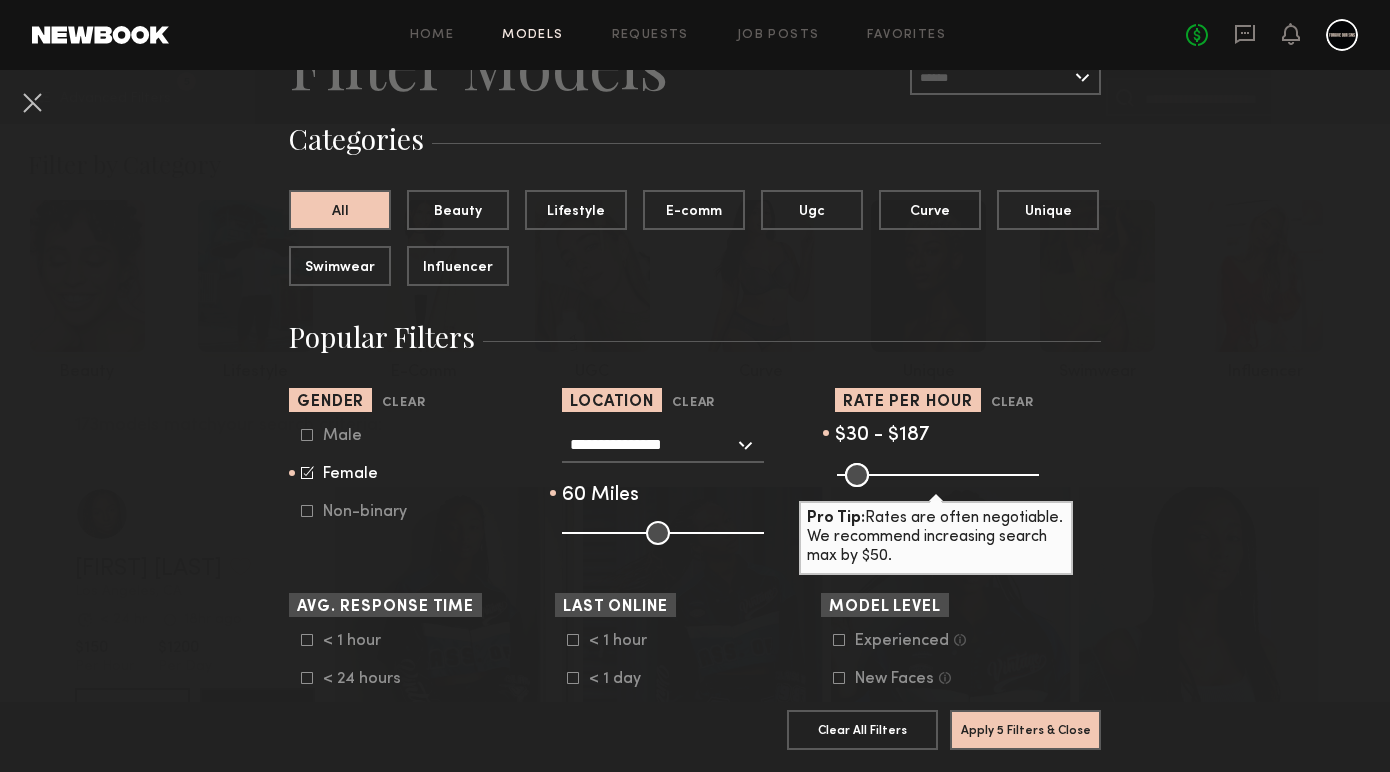 click on "**********" 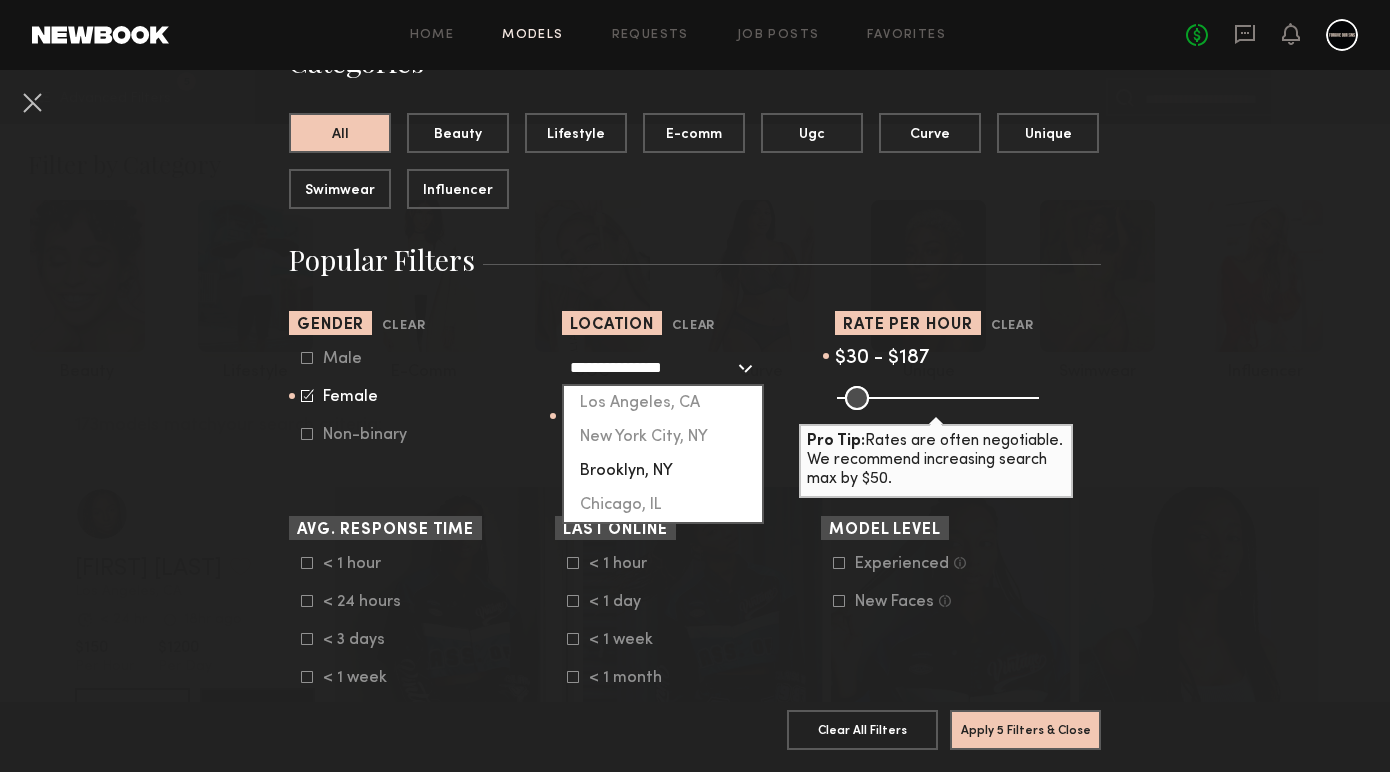 scroll, scrollTop: 193, scrollLeft: 0, axis: vertical 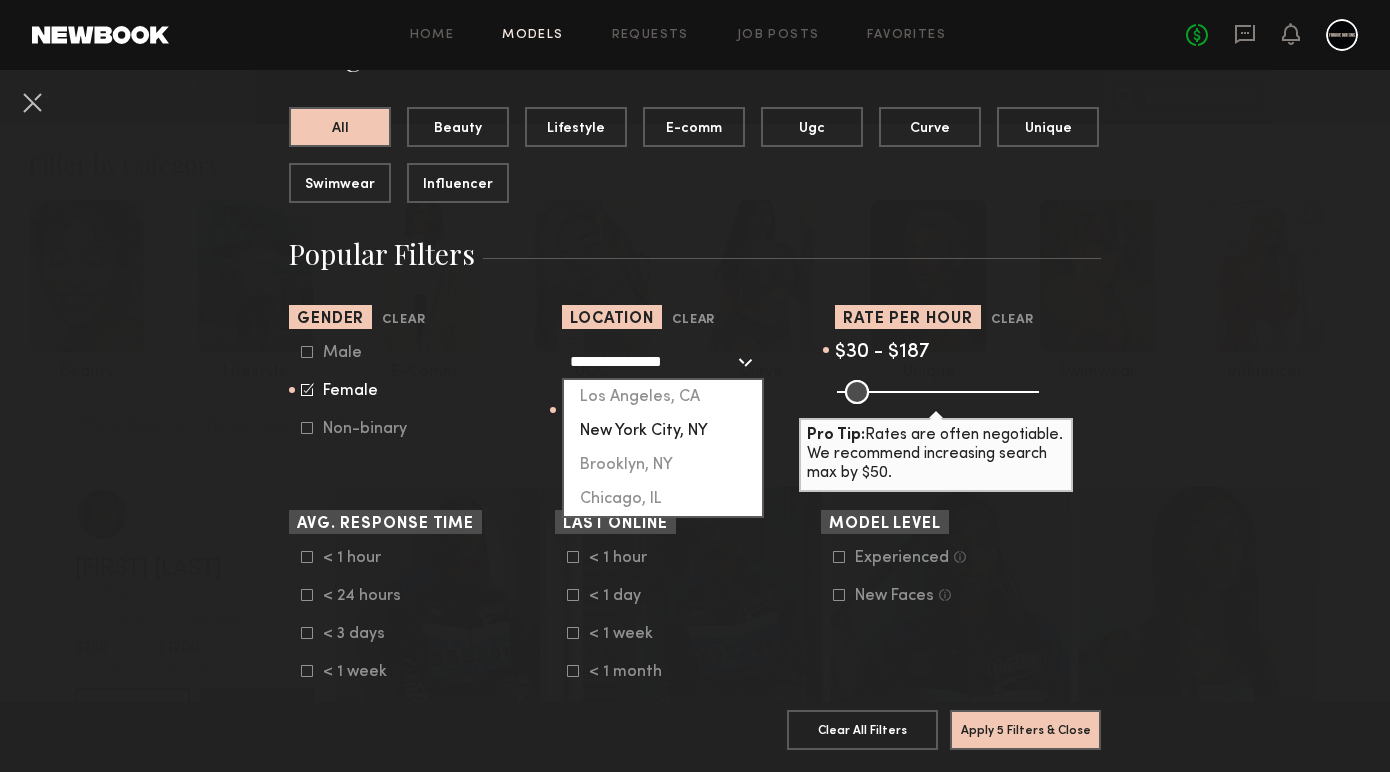 click on "New York City, NY" 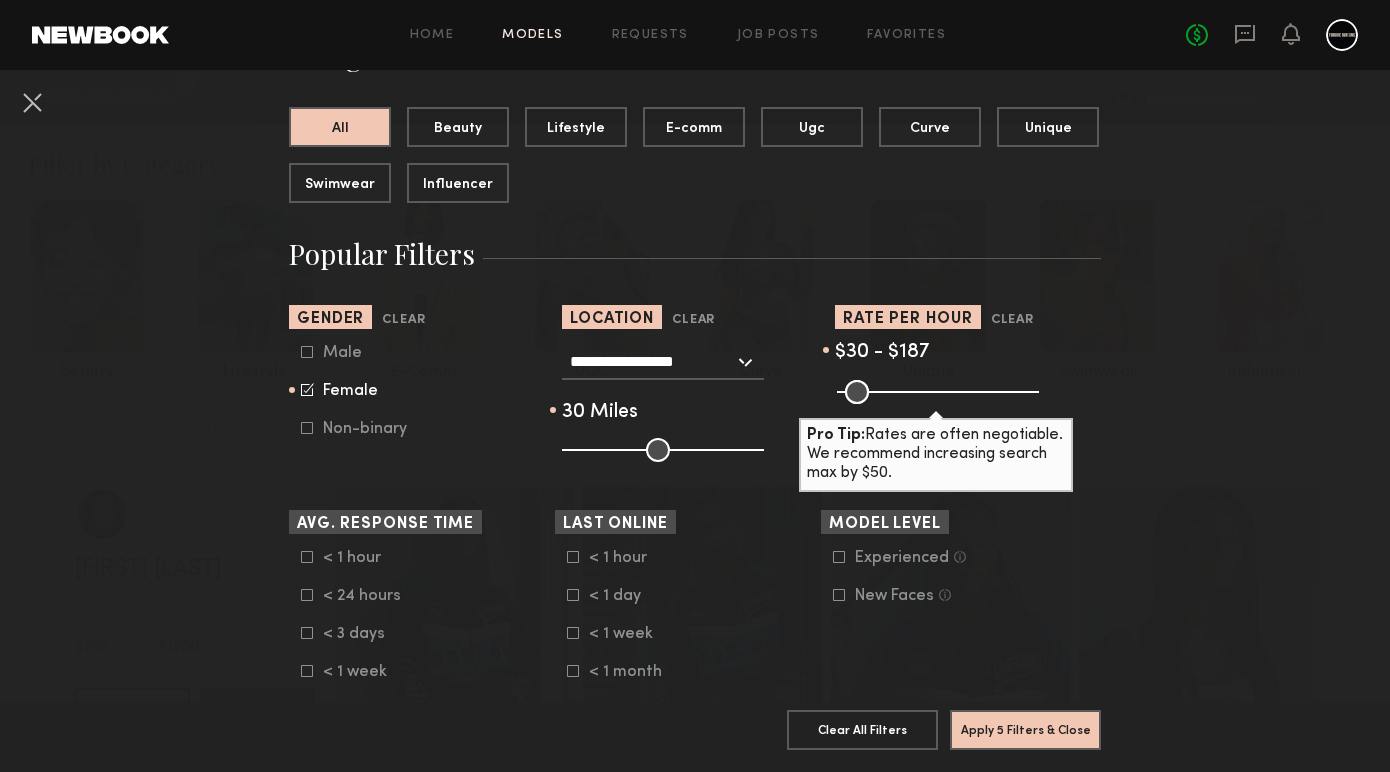 drag, startPoint x: 675, startPoint y: 458, endPoint x: 621, endPoint y: 451, distance: 54.451813 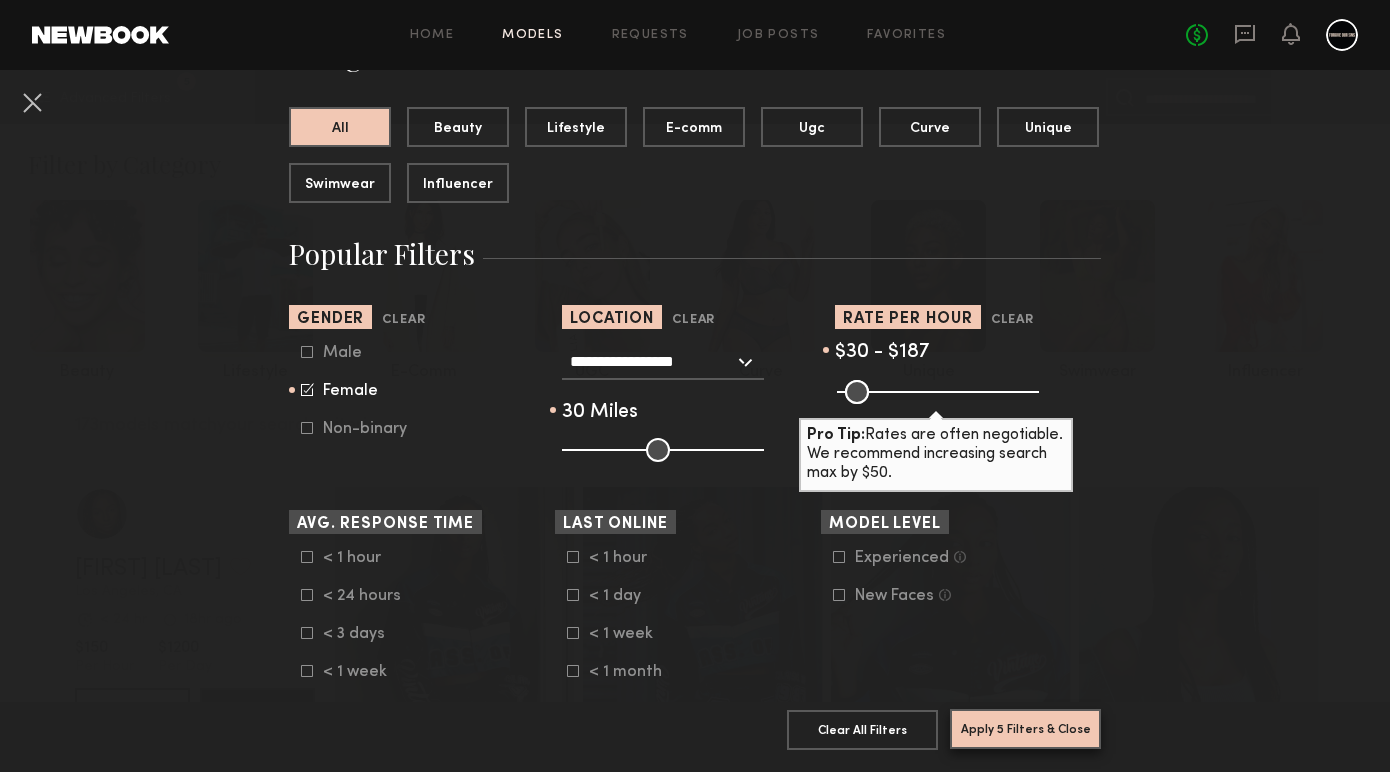 click on "Apply 5 Filters & Close" 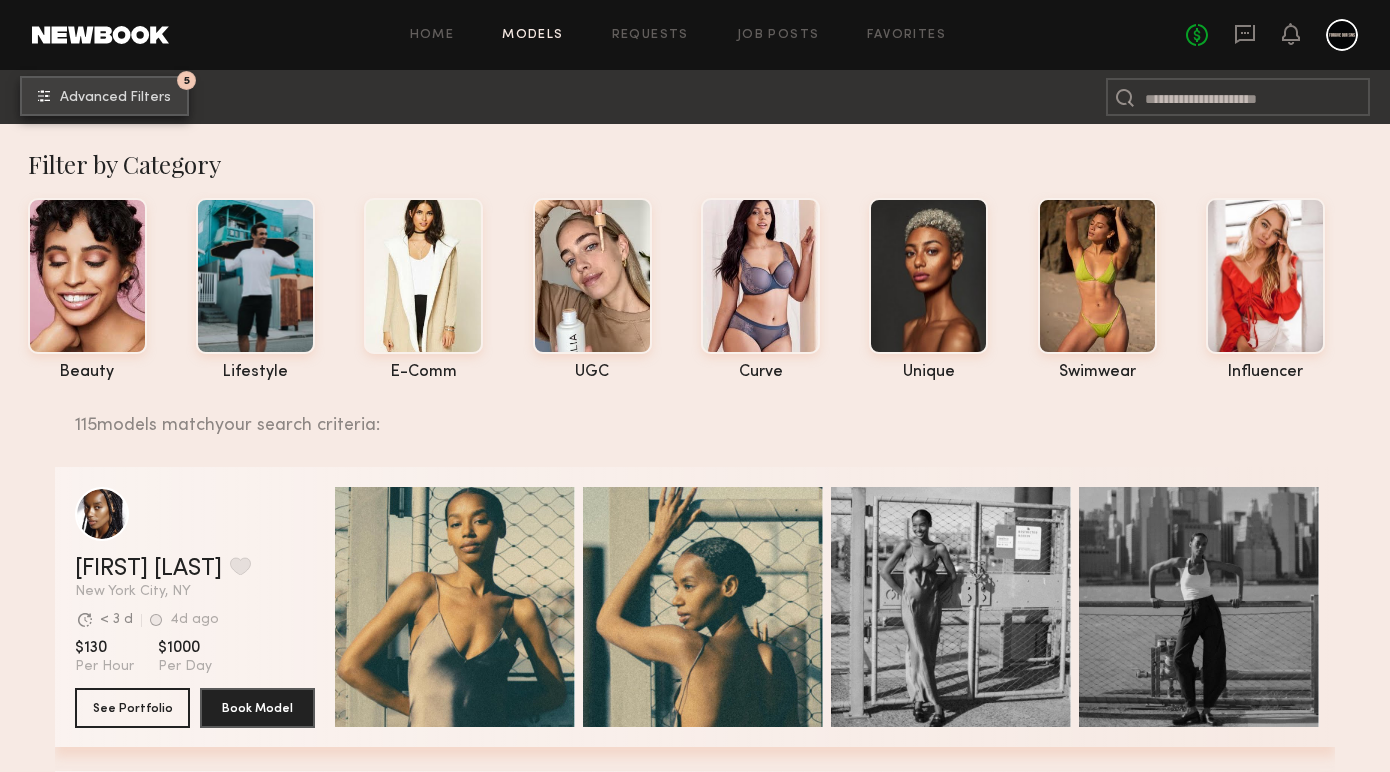 click on "Advanced Filters" 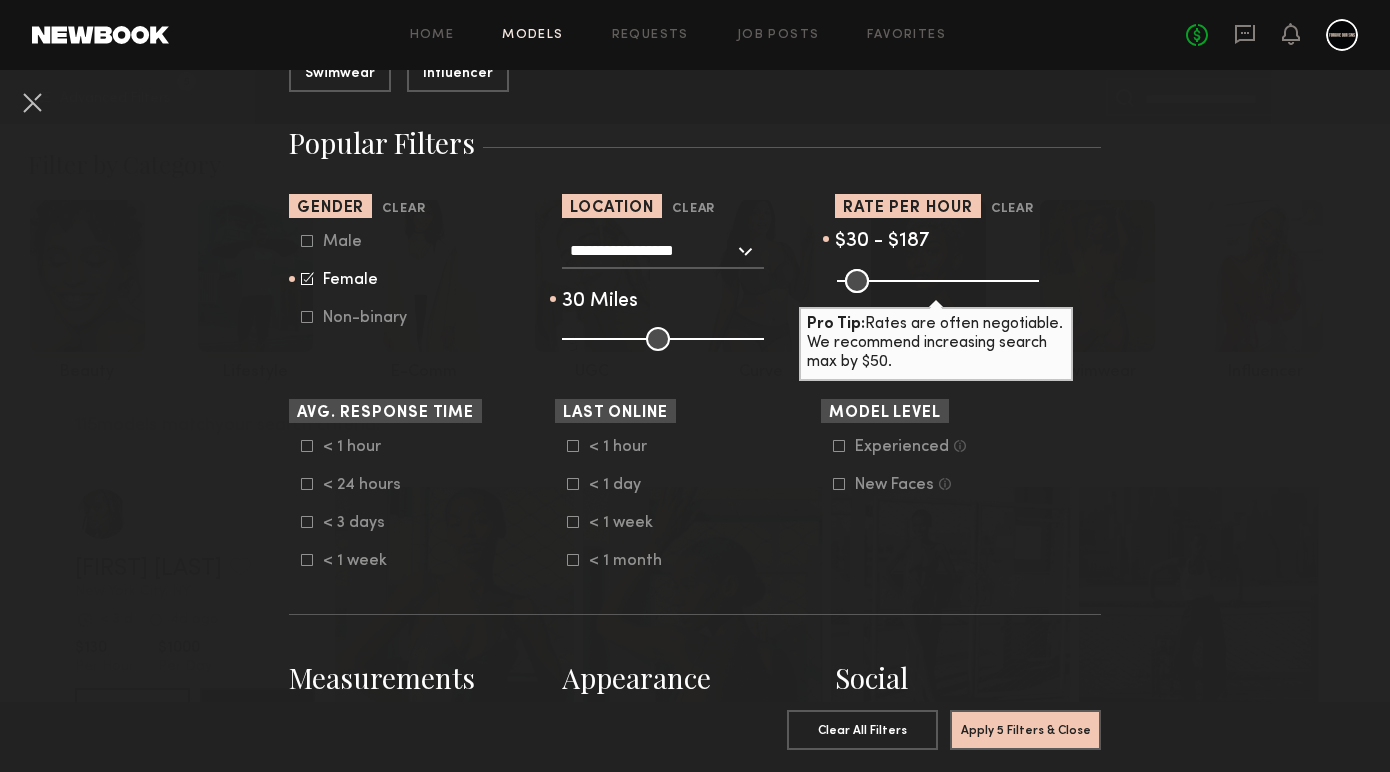 scroll, scrollTop: 310, scrollLeft: 0, axis: vertical 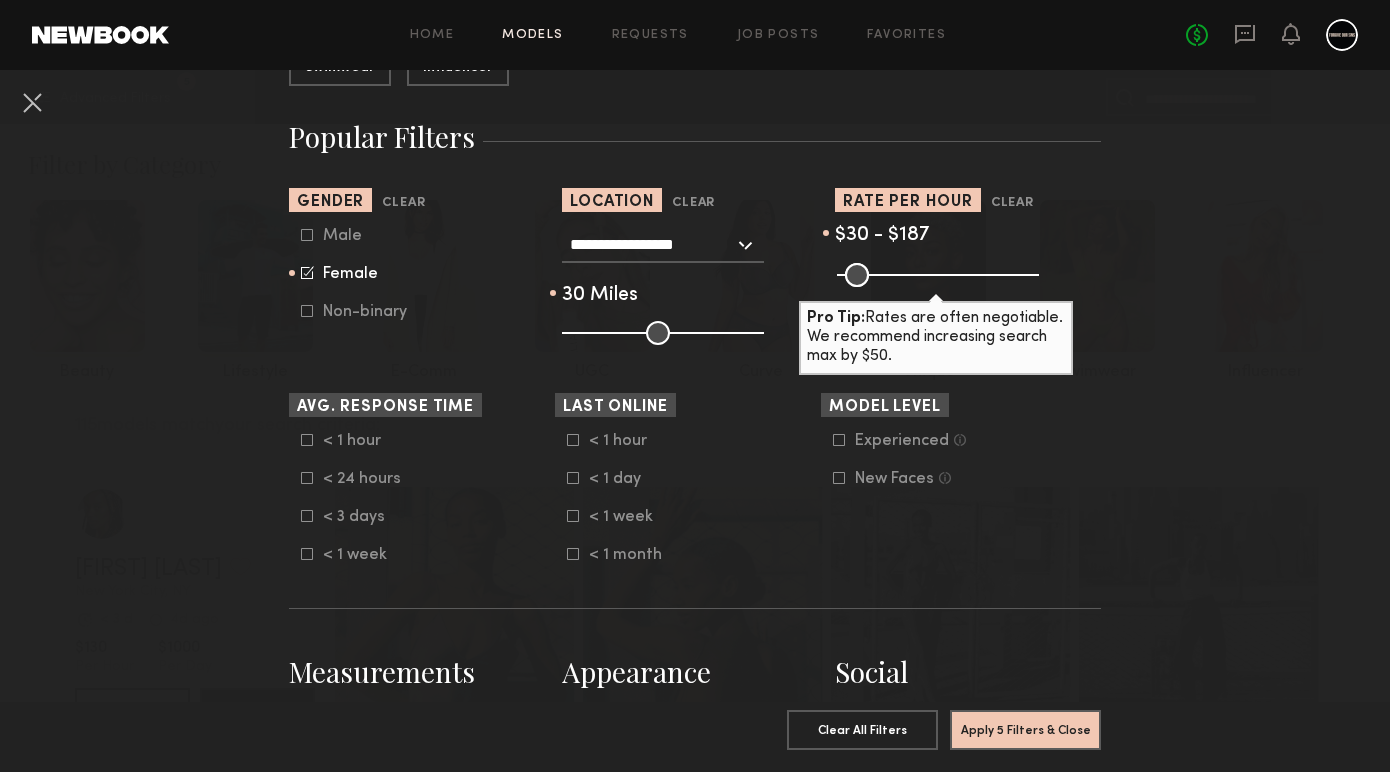 click 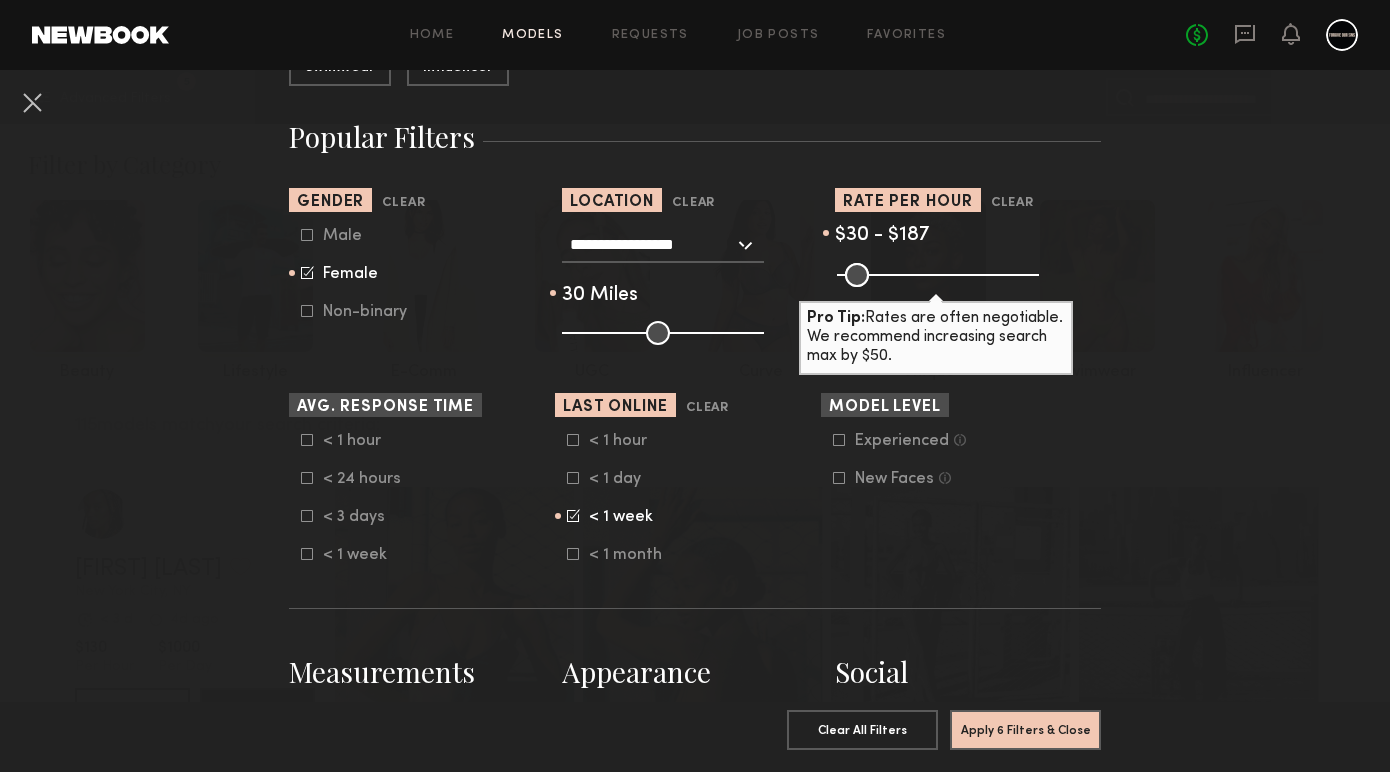 click on "< 1 hour   < 1 day   < 1 week   < 1 month" 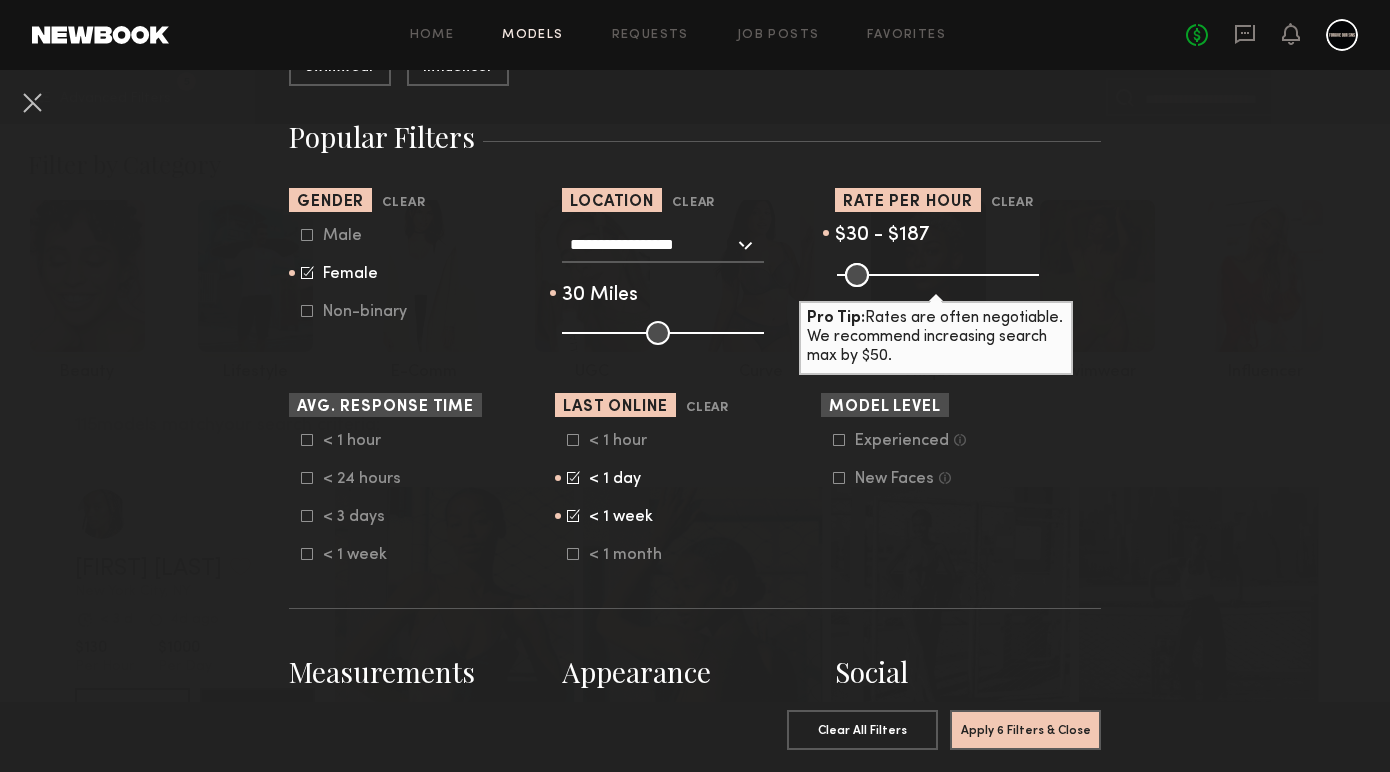 click 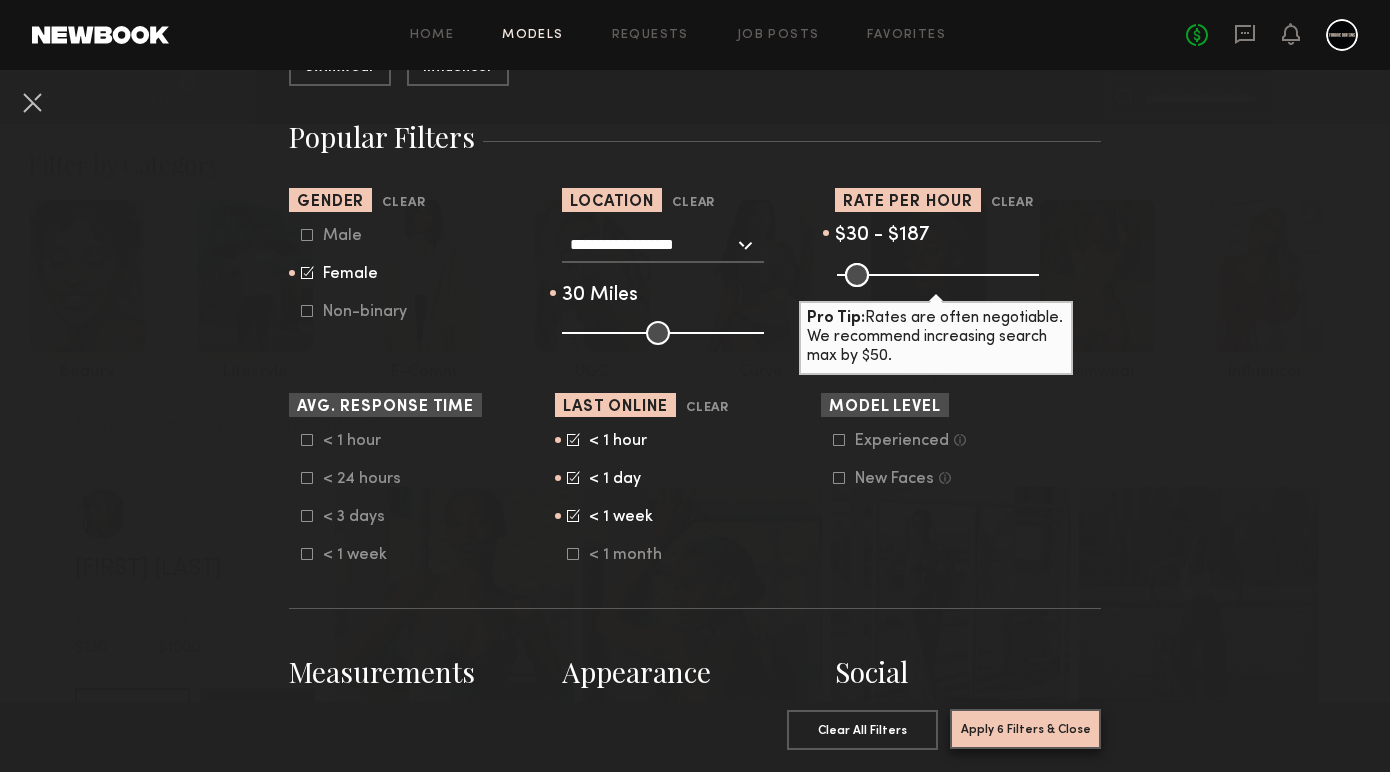 click on "Apply 6 Filters & Close" 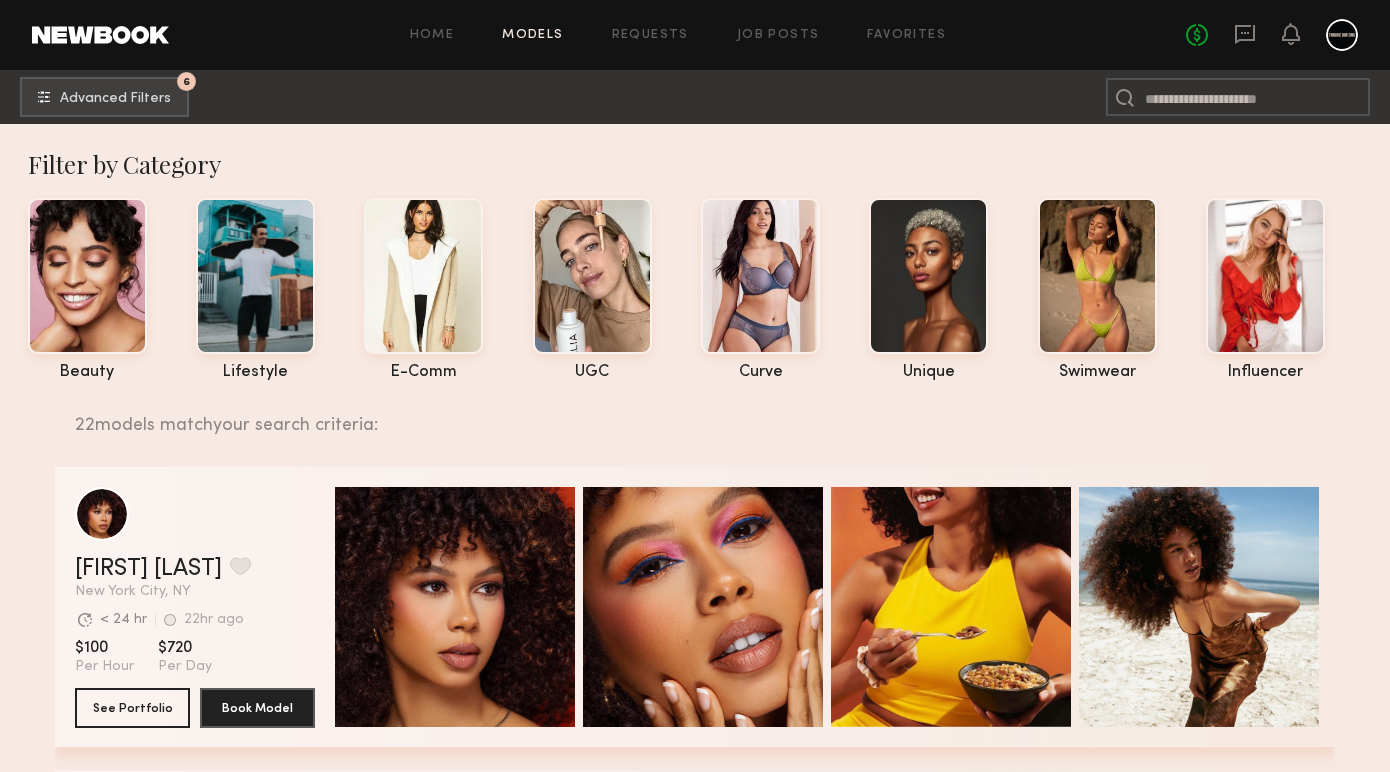 scroll, scrollTop: 0, scrollLeft: 0, axis: both 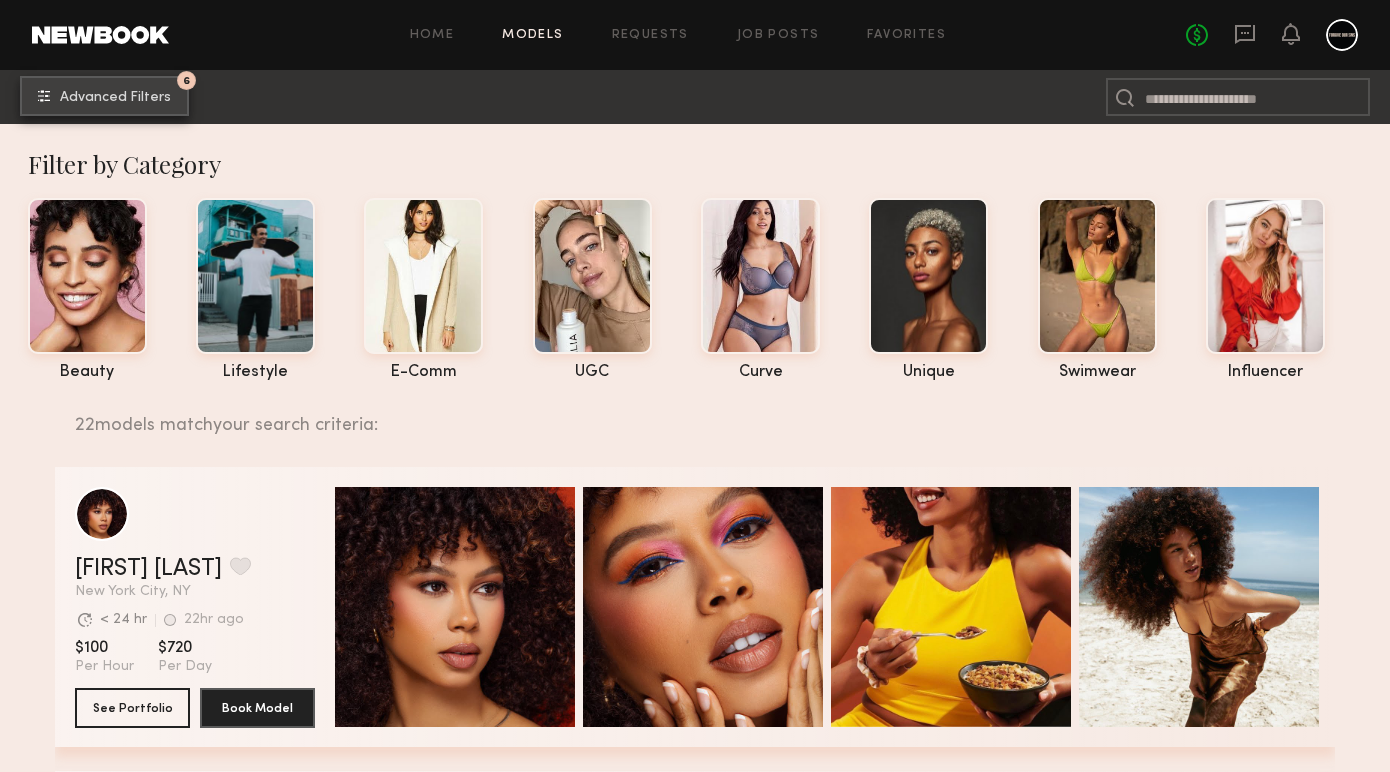 click on "Advanced Filters" 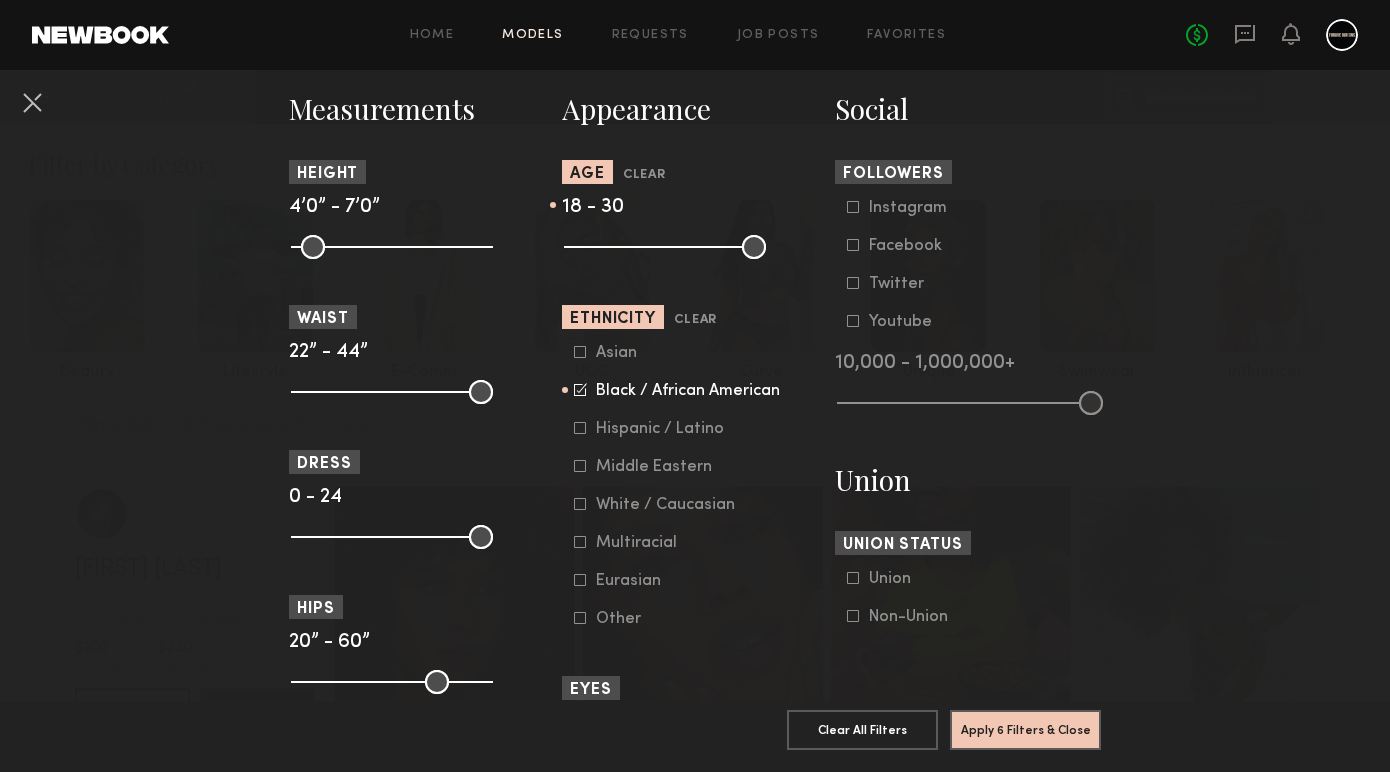 scroll, scrollTop: 874, scrollLeft: 0, axis: vertical 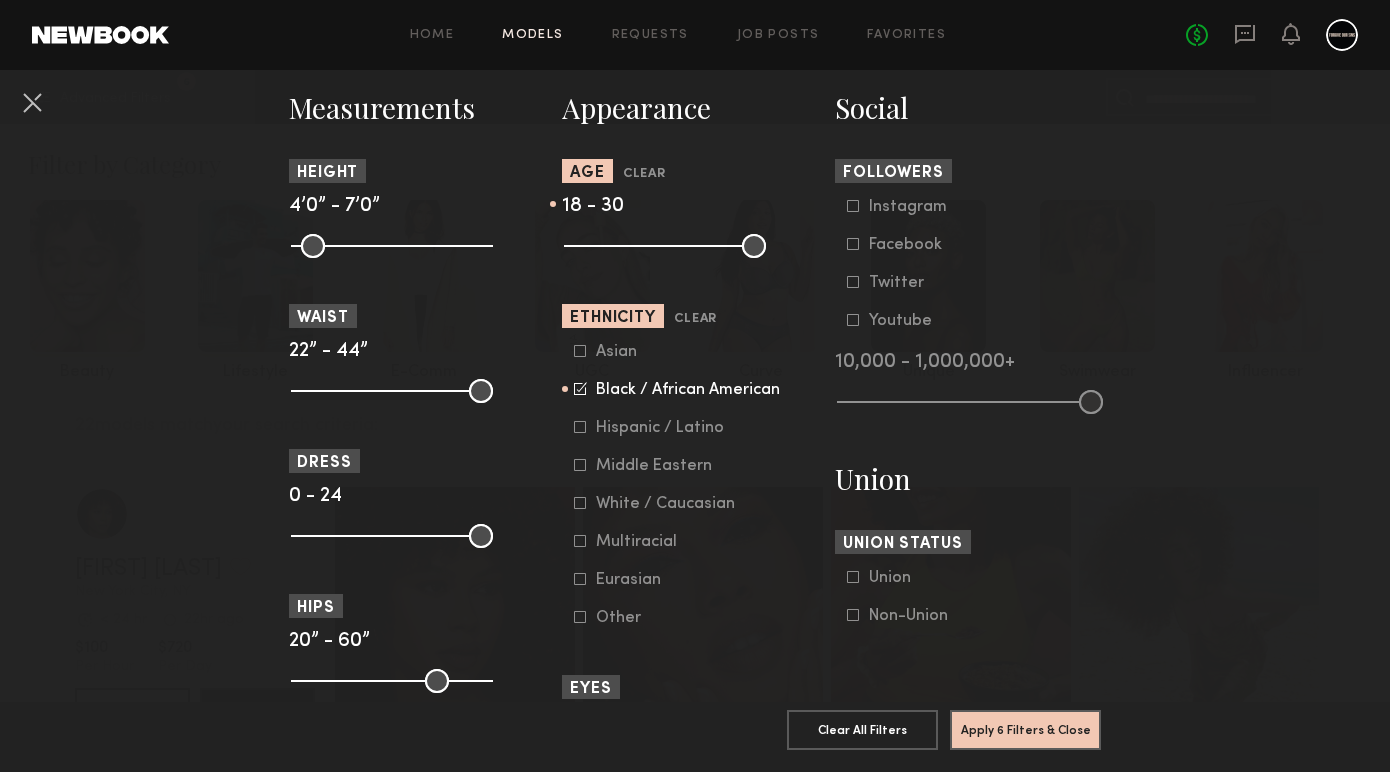 click 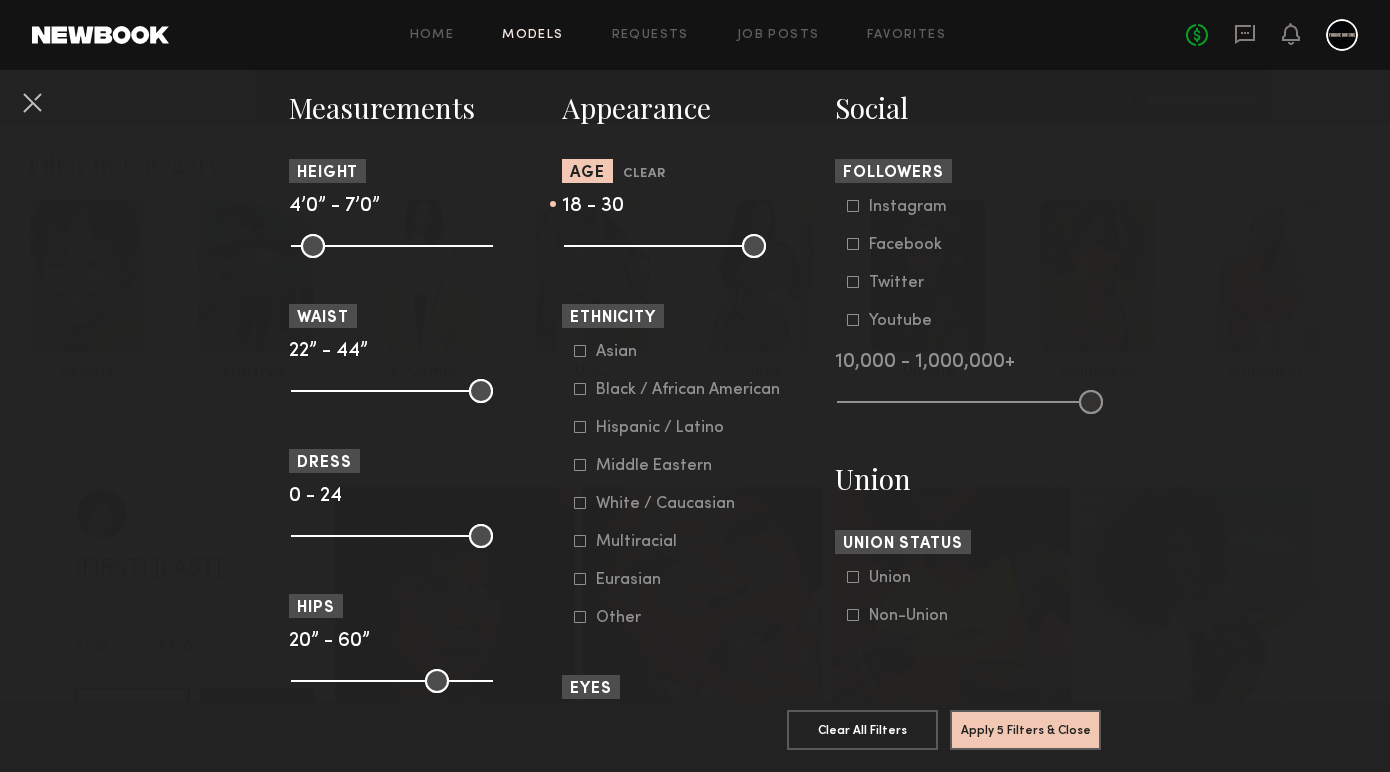 click 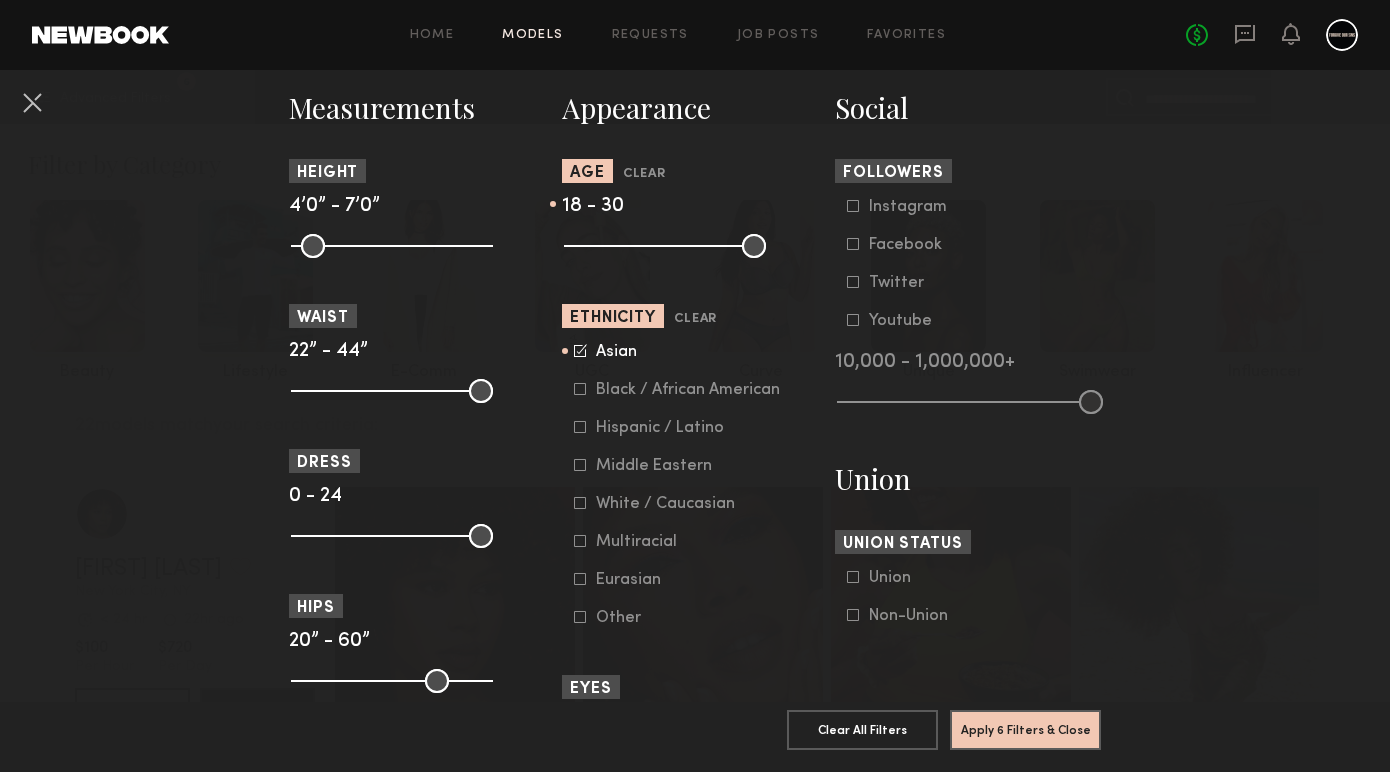 click 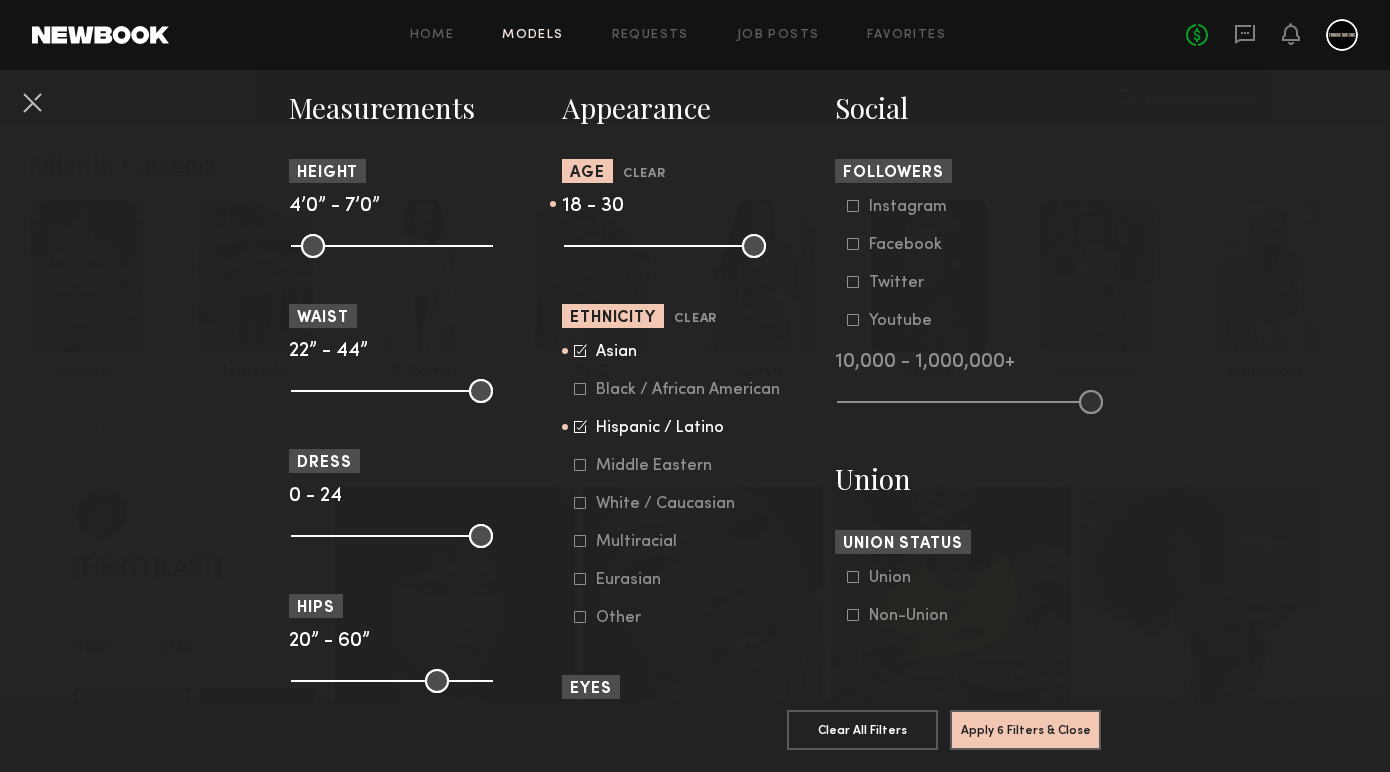 click 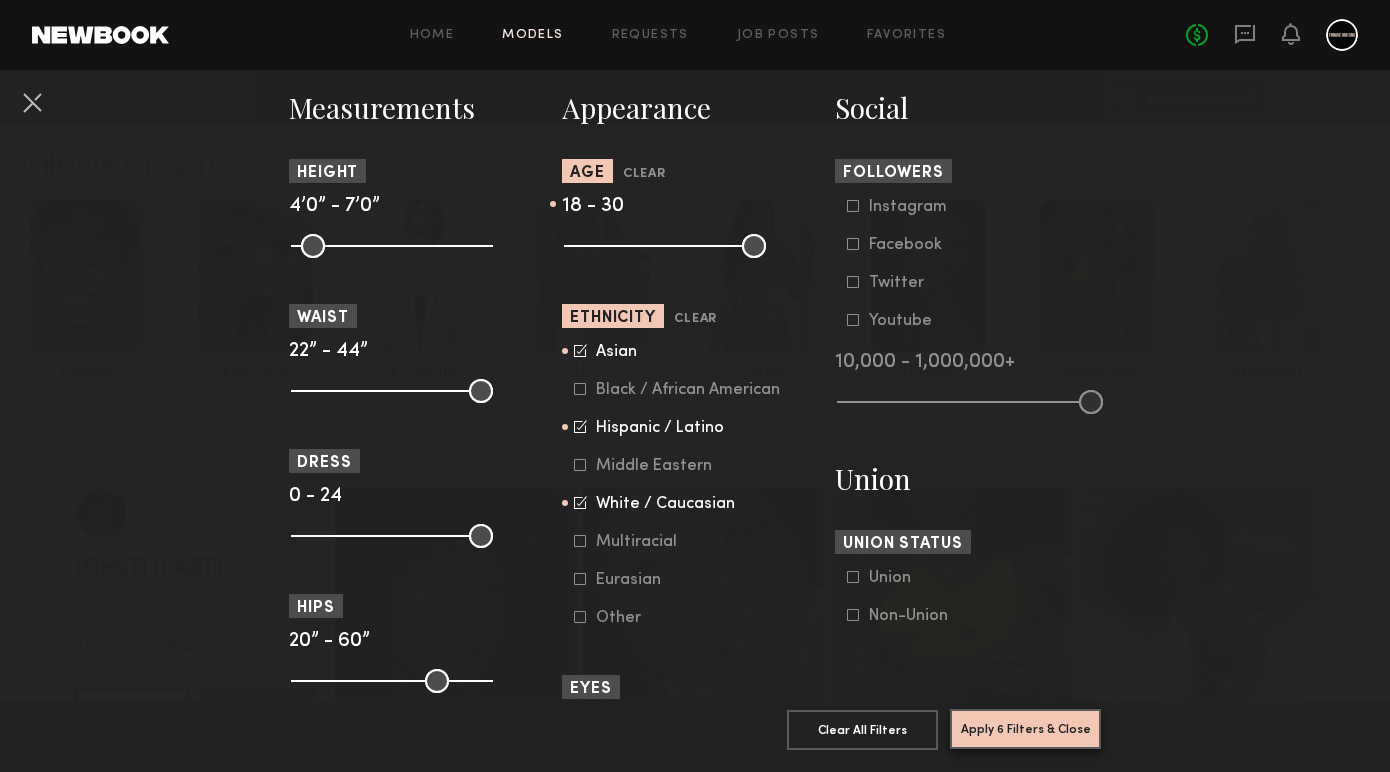 click on "Apply 6 Filters & Close" 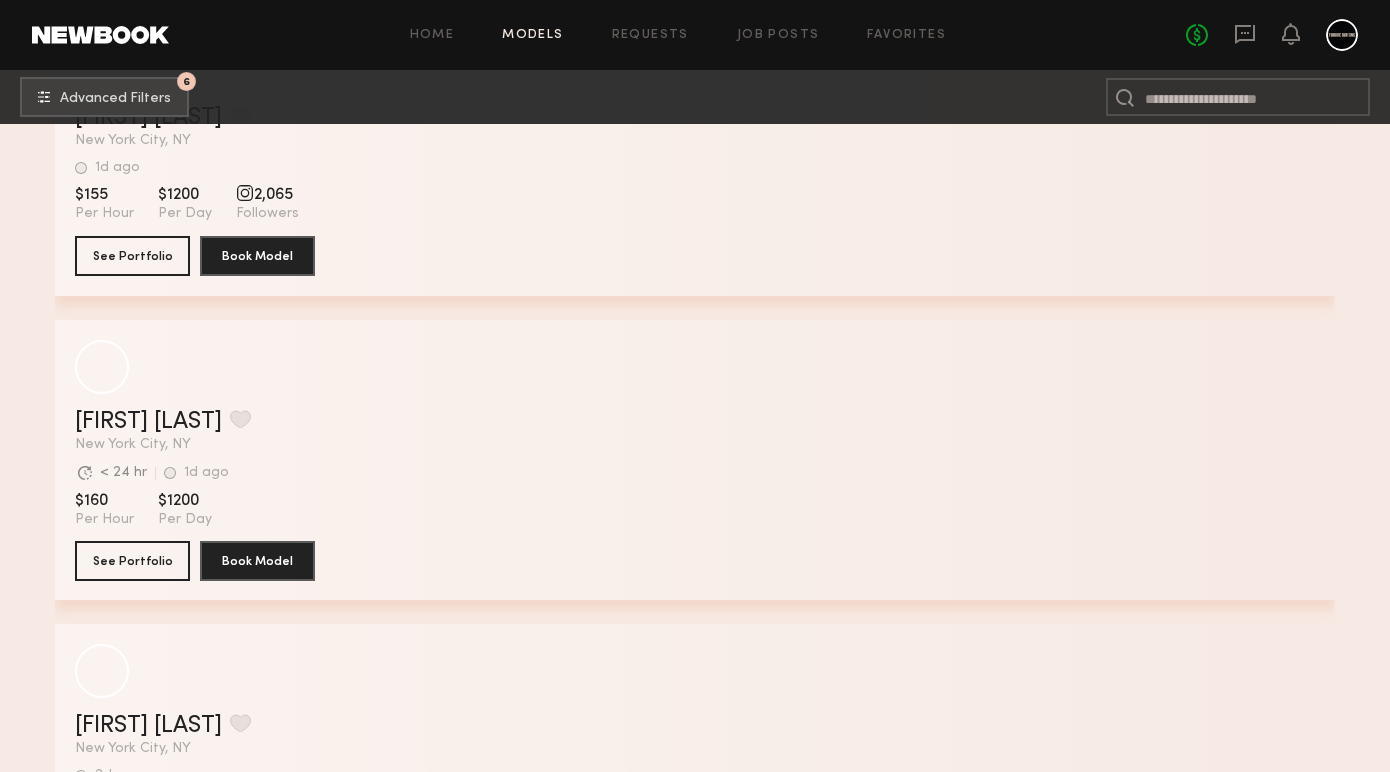 scroll, scrollTop: 1376, scrollLeft: 0, axis: vertical 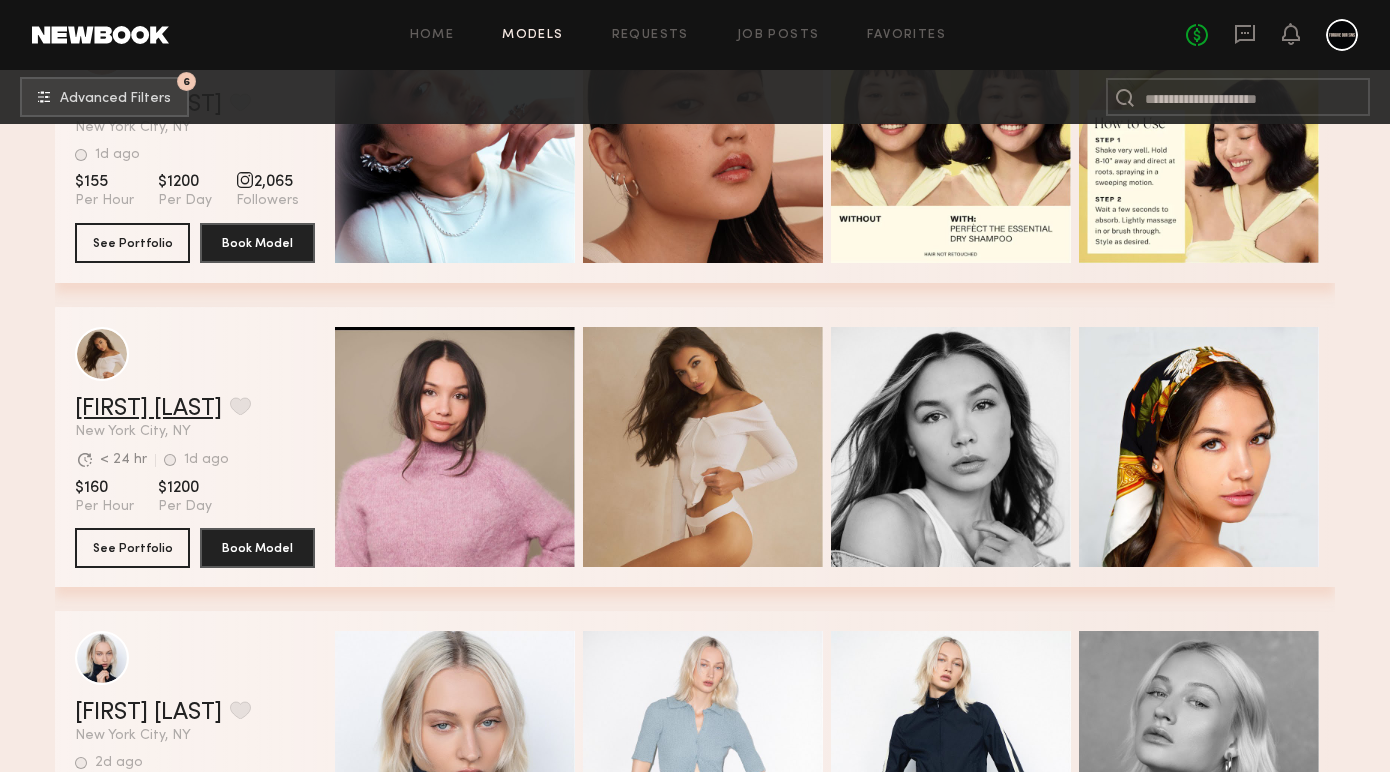 click on "[FIRST] [LAST]" 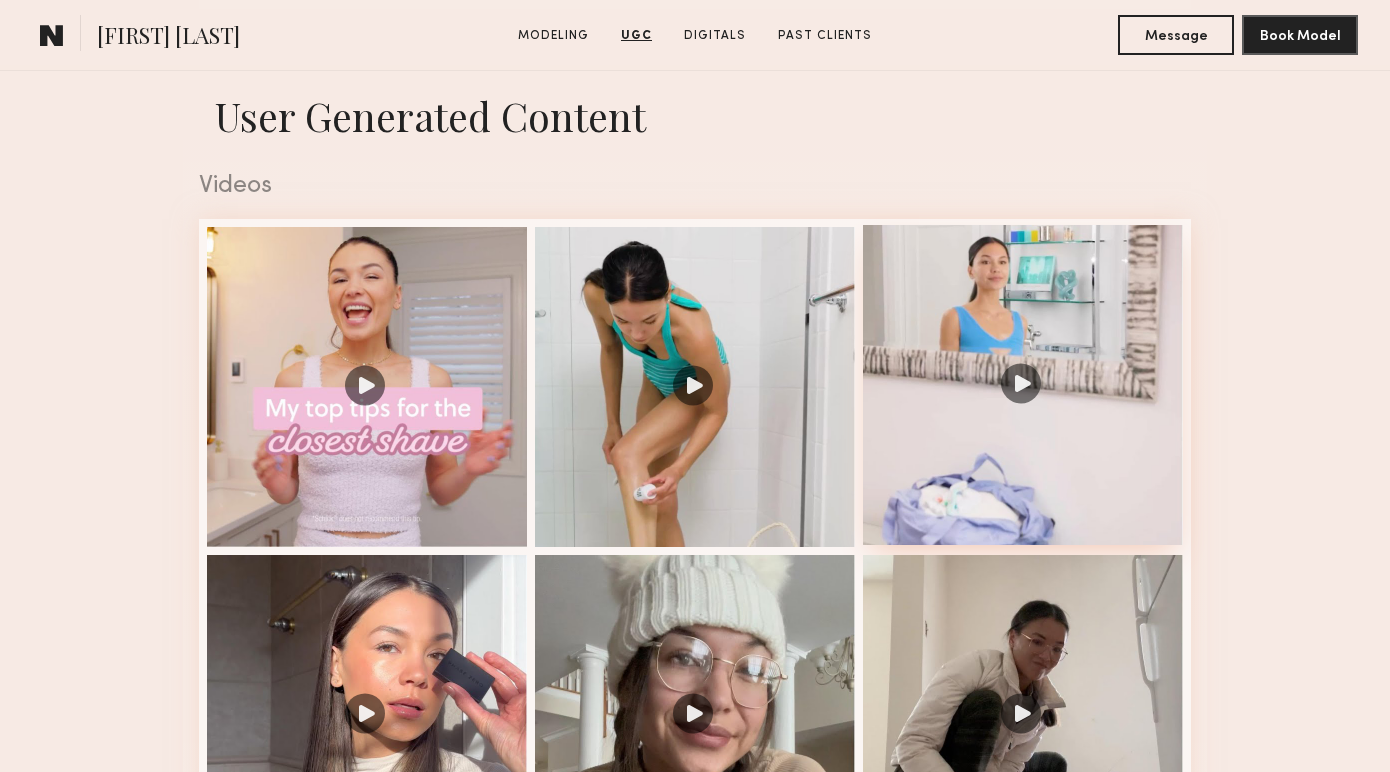 scroll, scrollTop: 1950, scrollLeft: 0, axis: vertical 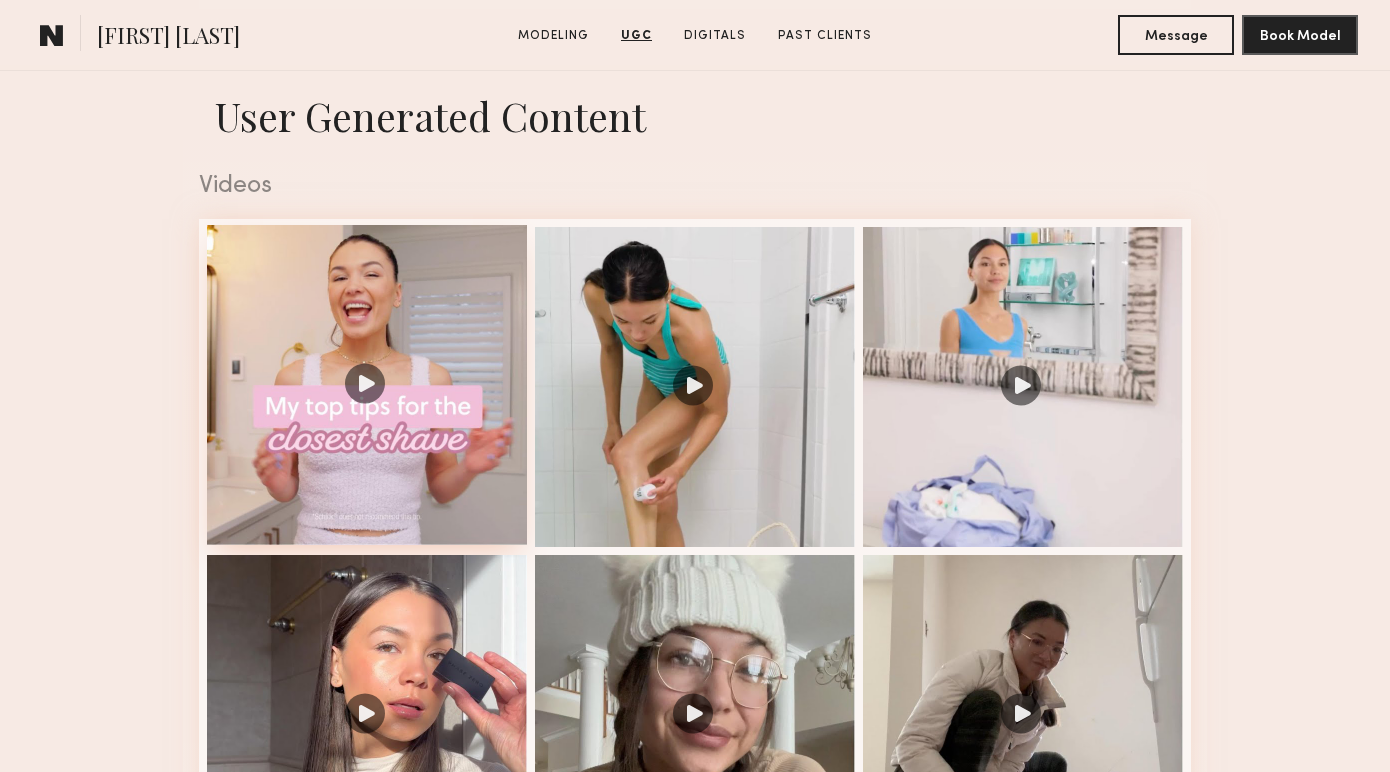 click at bounding box center [367, 385] 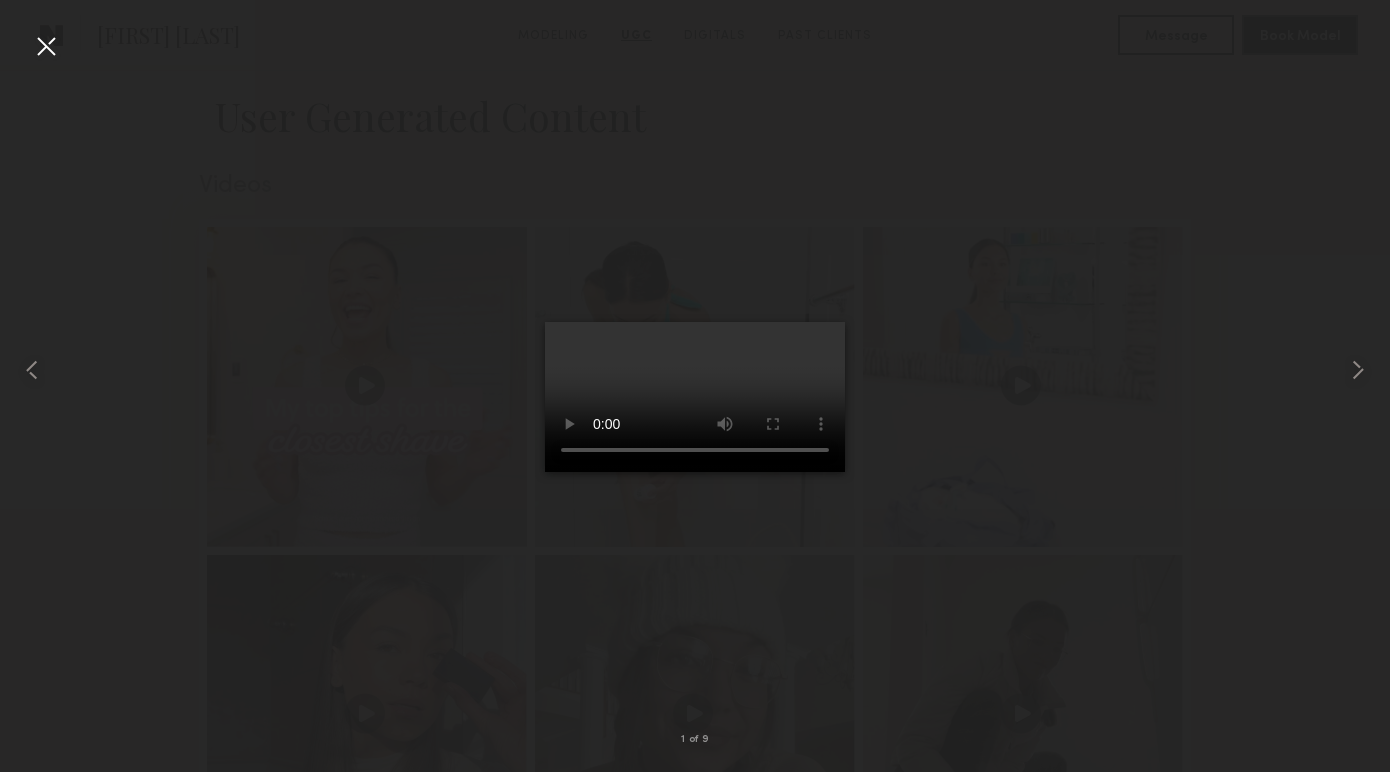 click at bounding box center (695, 397) 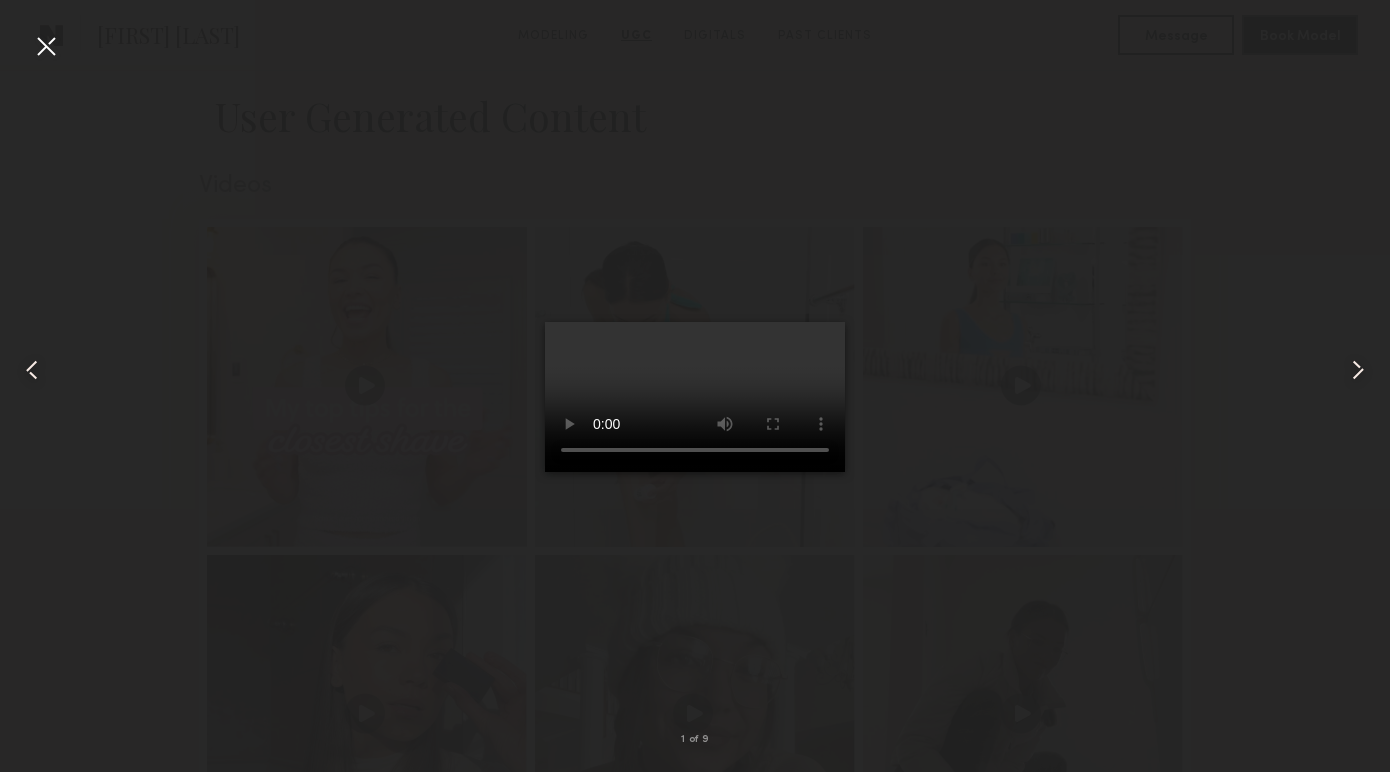 click at bounding box center [46, 46] 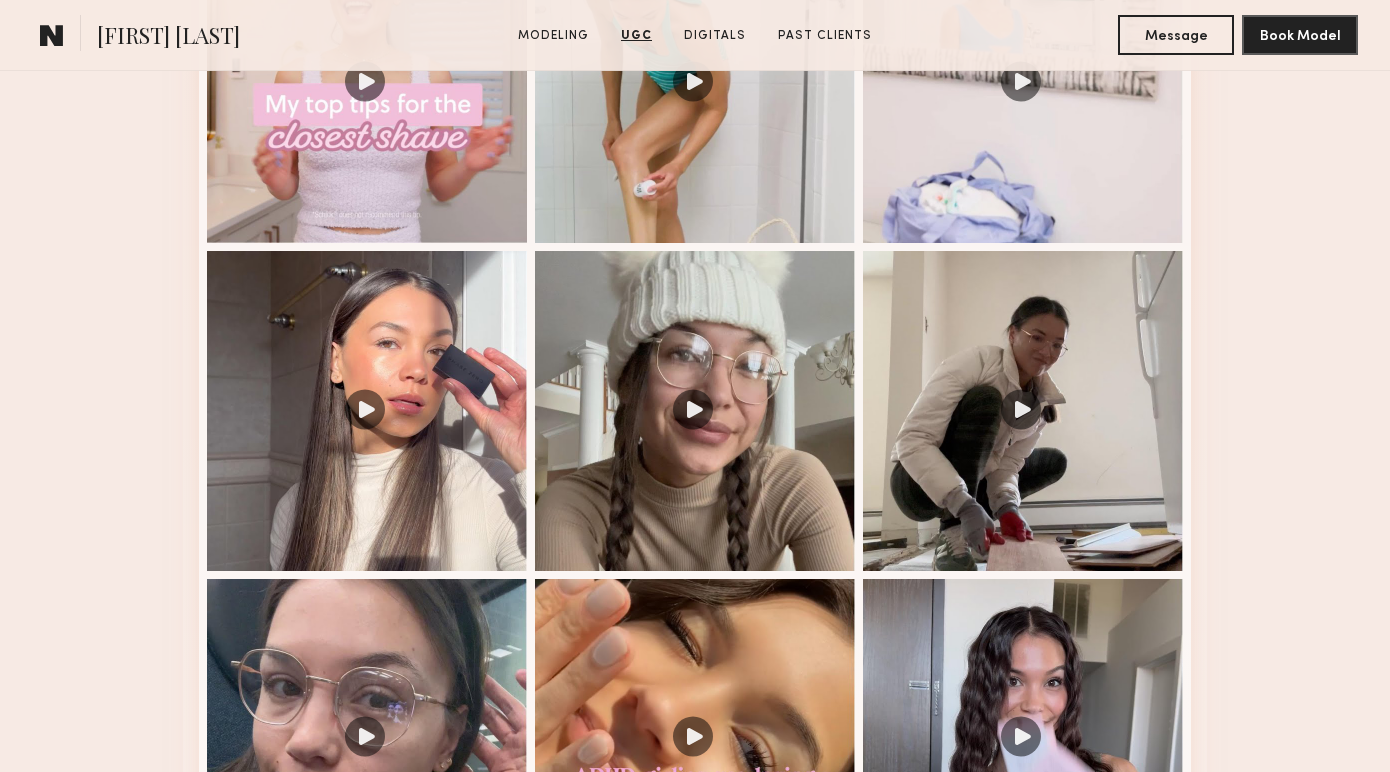 scroll, scrollTop: 2273, scrollLeft: 0, axis: vertical 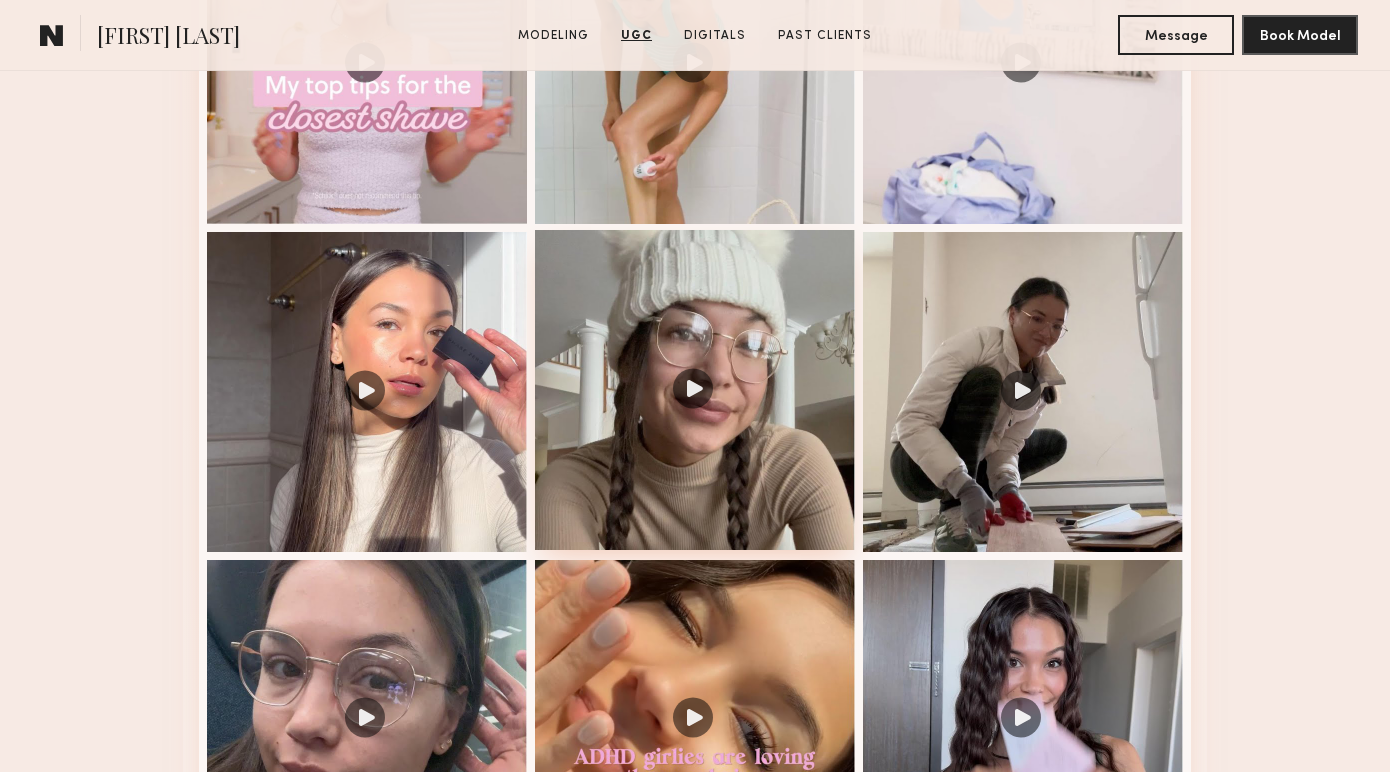 click at bounding box center (695, 390) 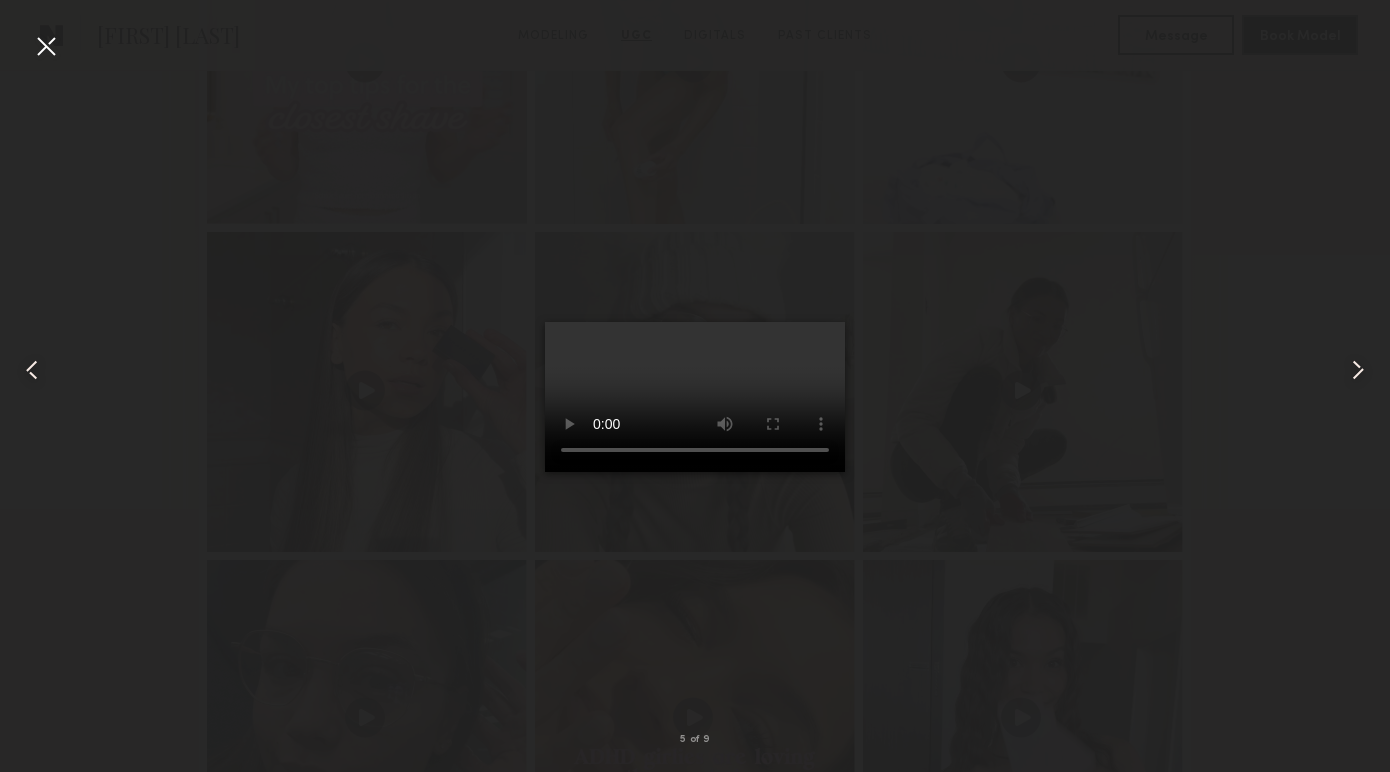 click at bounding box center [695, 397] 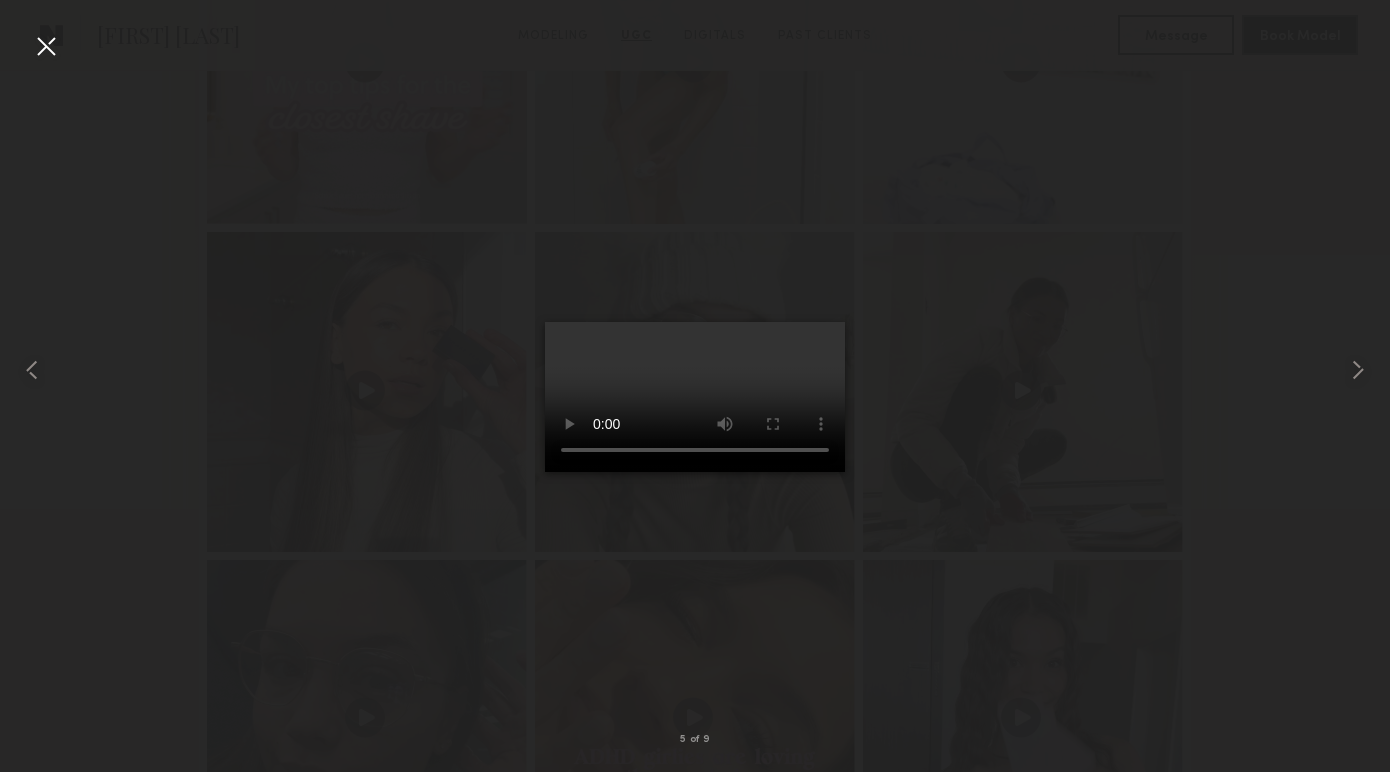 click at bounding box center (46, 46) 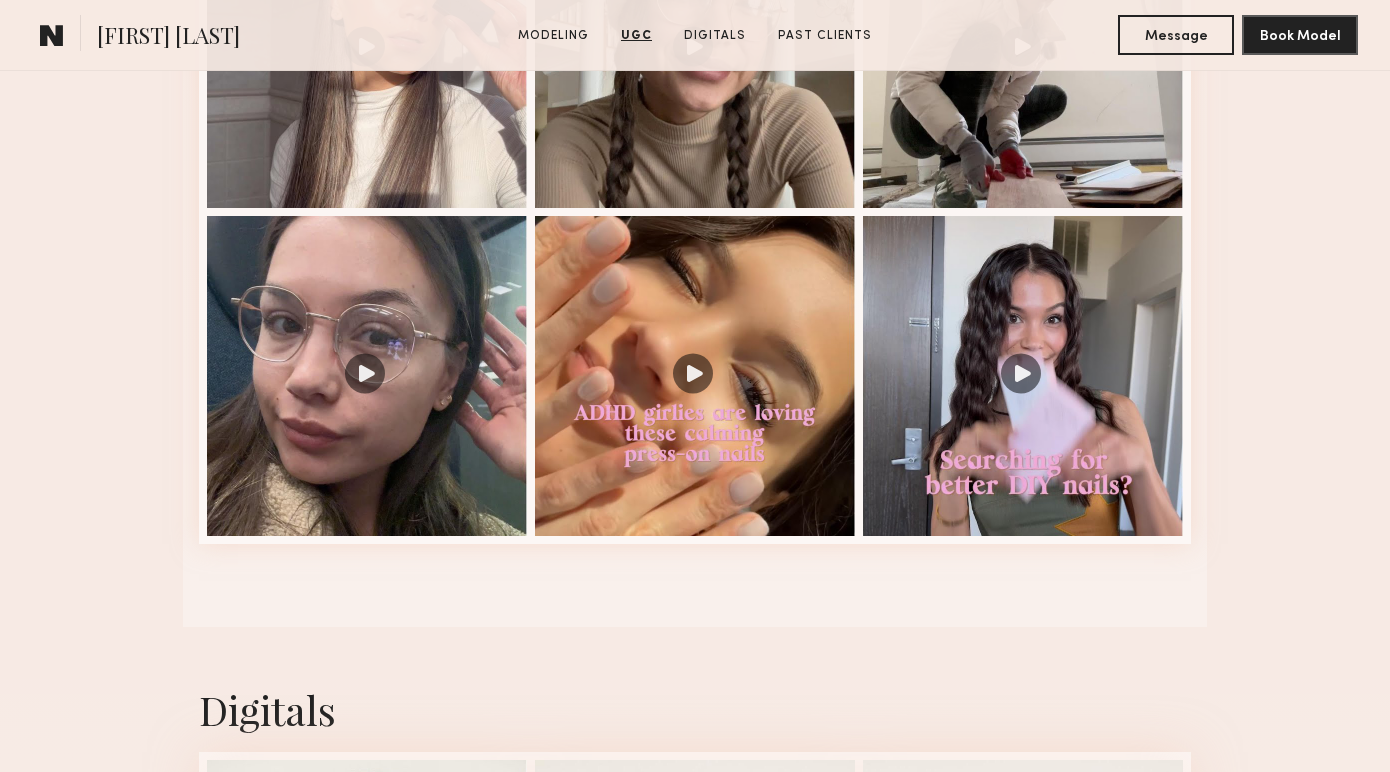 scroll, scrollTop: 2614, scrollLeft: 0, axis: vertical 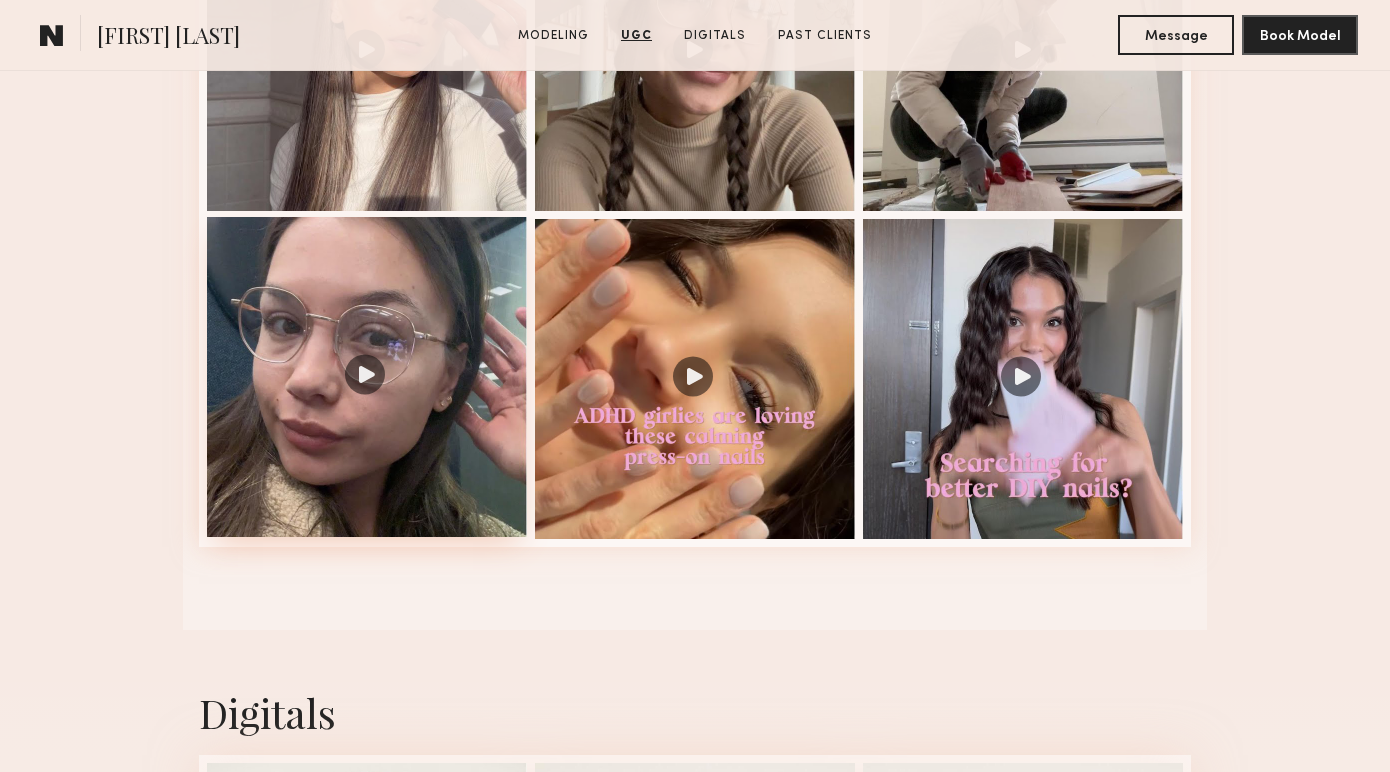 click at bounding box center (367, 377) 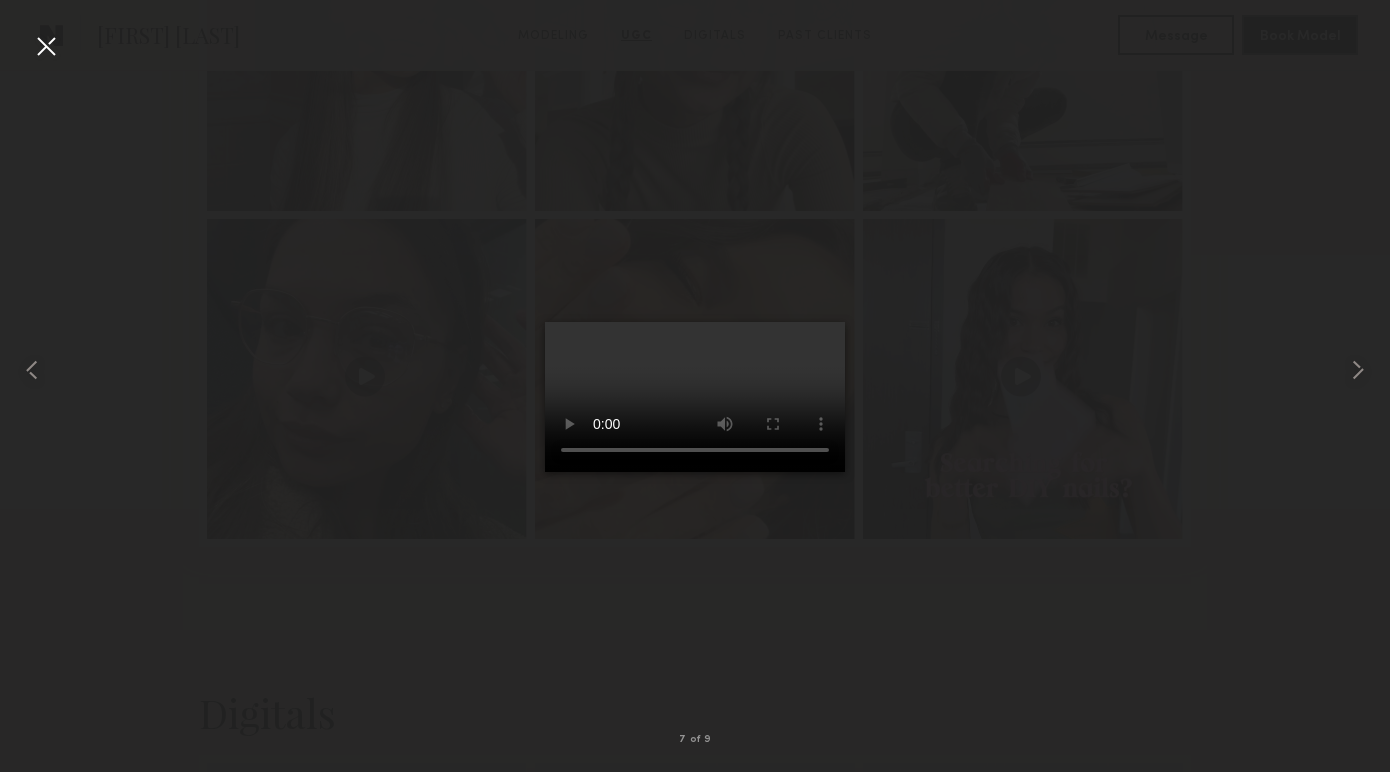 click at bounding box center [695, 397] 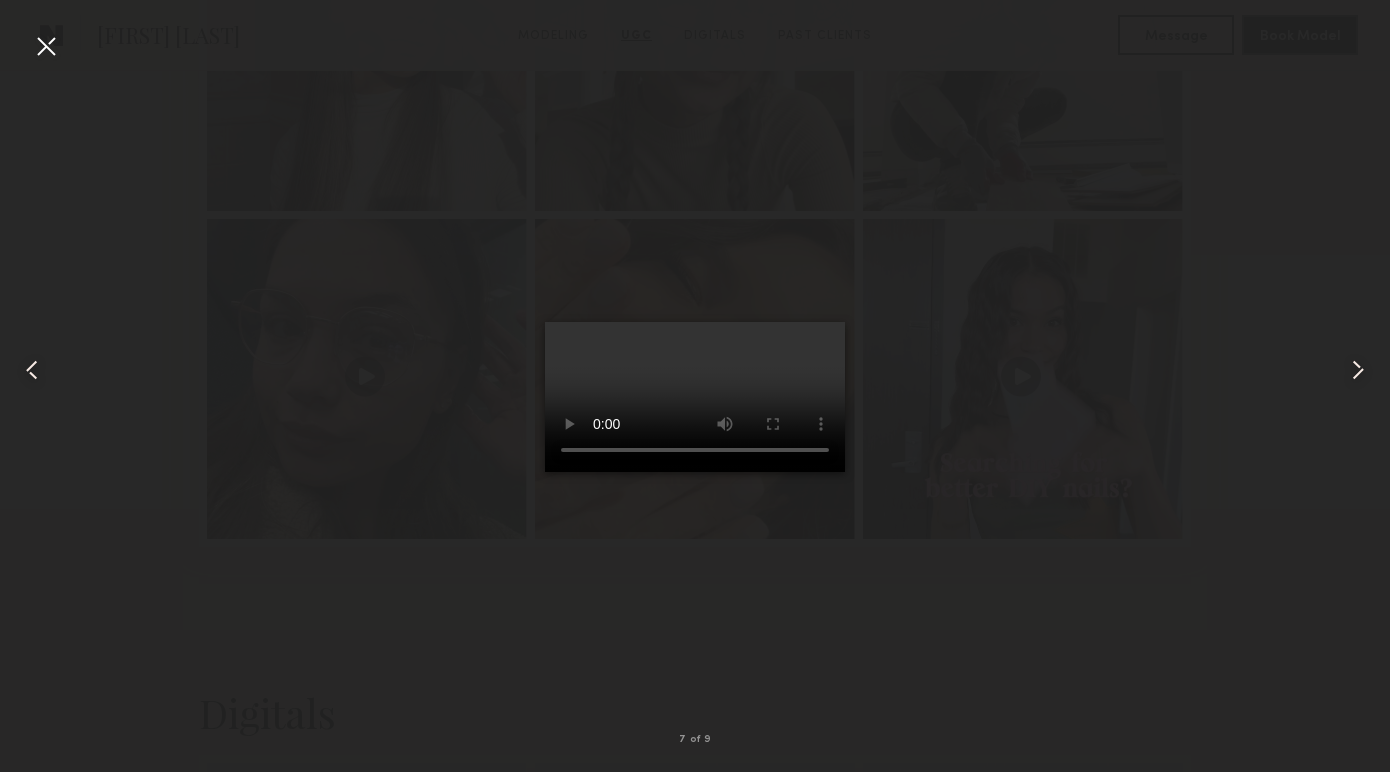 click at bounding box center (46, 46) 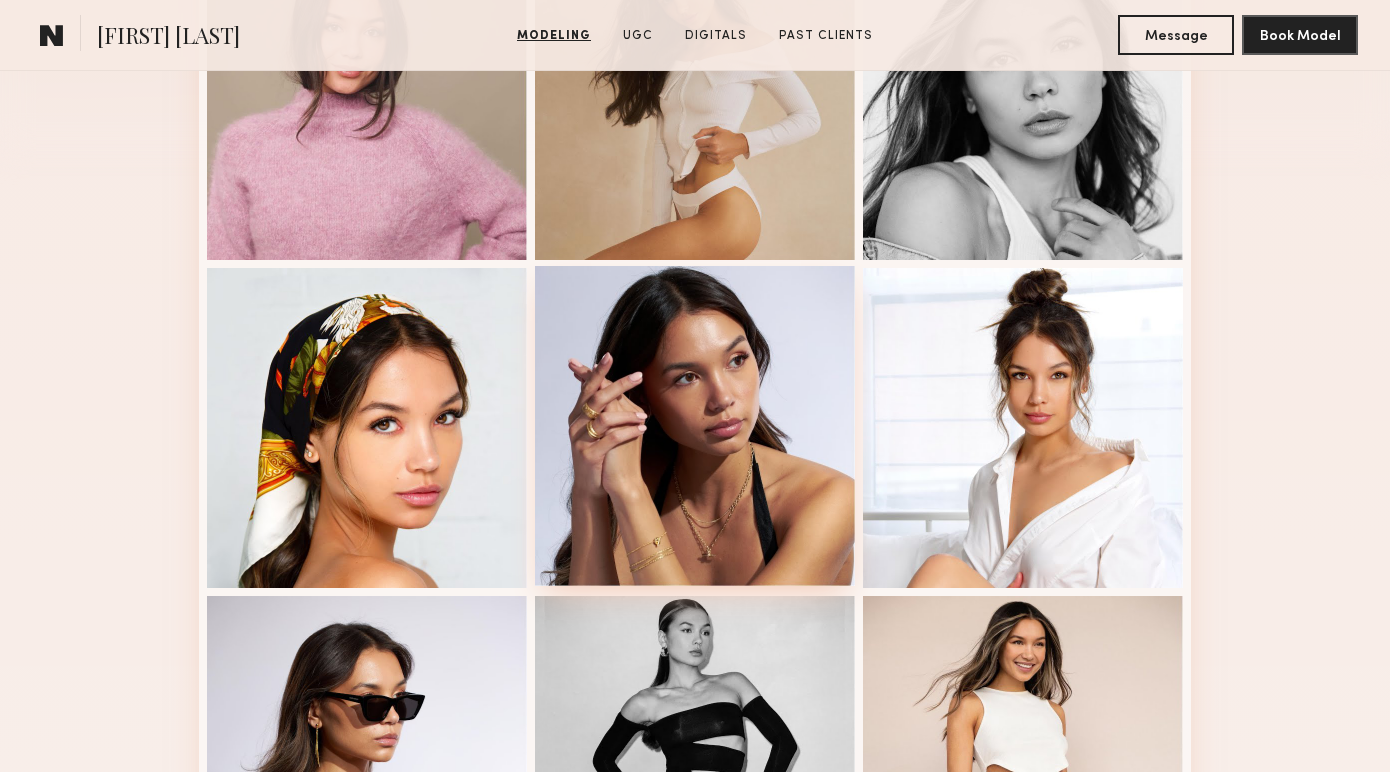 scroll, scrollTop: 664, scrollLeft: 0, axis: vertical 